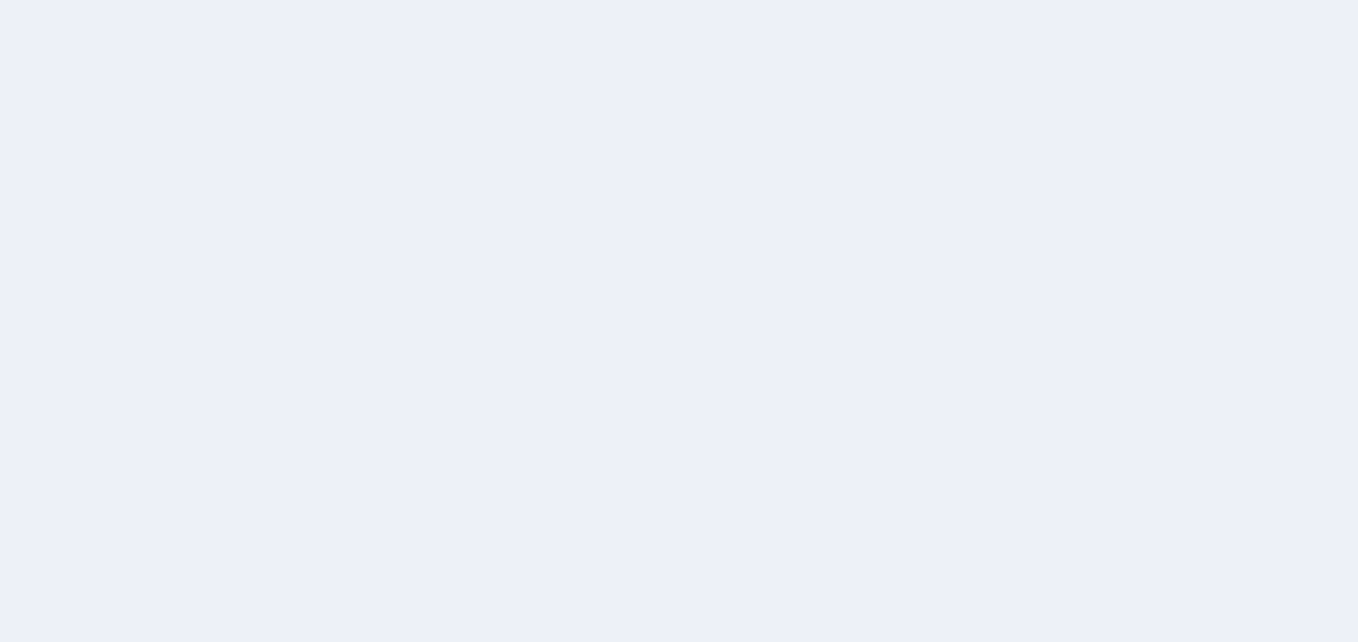 scroll, scrollTop: 0, scrollLeft: 0, axis: both 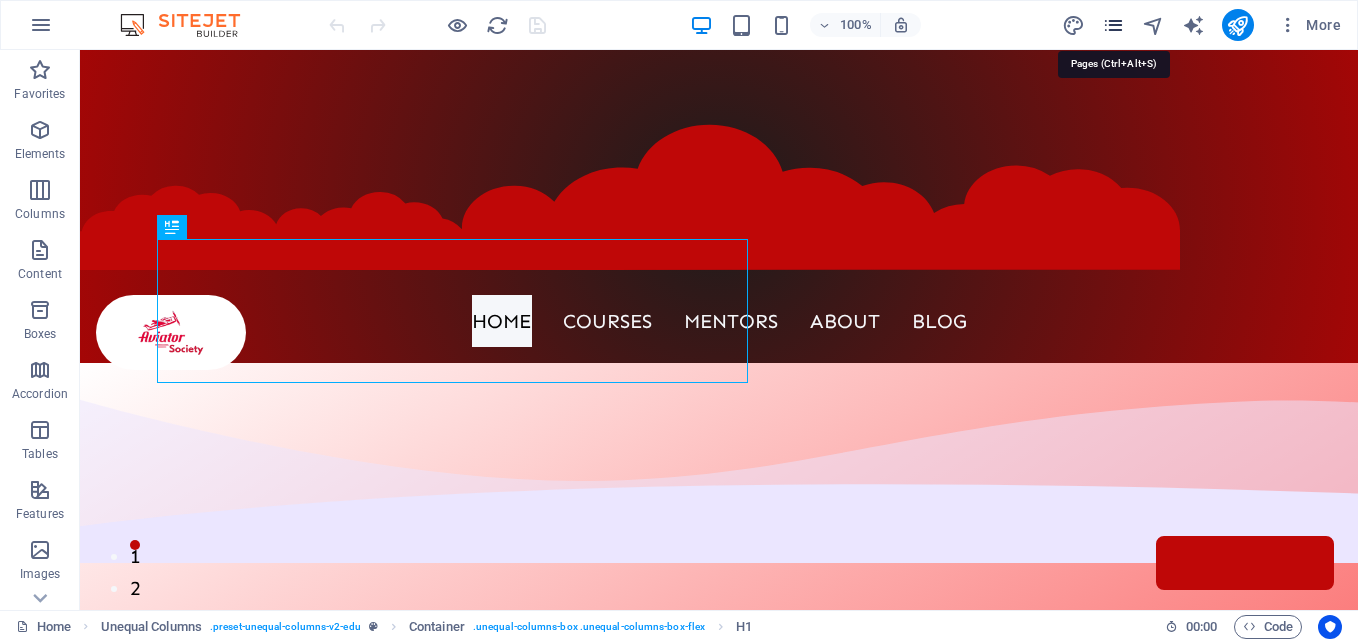 click at bounding box center (1113, 25) 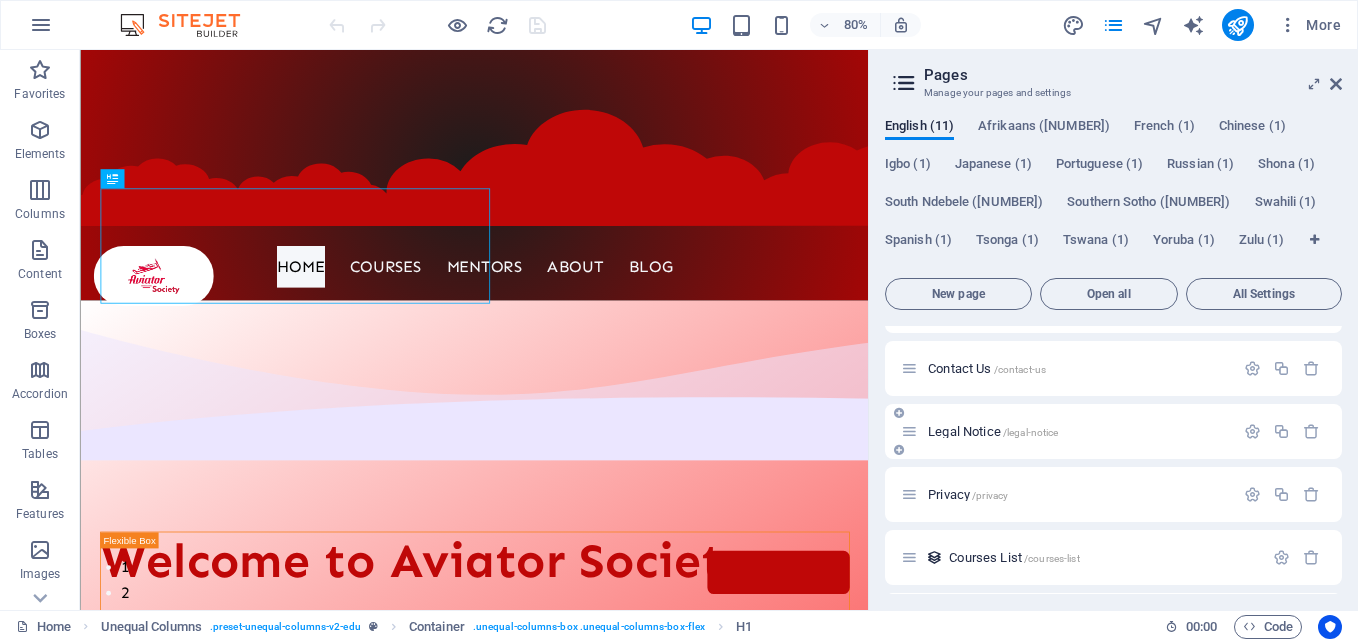 scroll, scrollTop: 400, scrollLeft: 0, axis: vertical 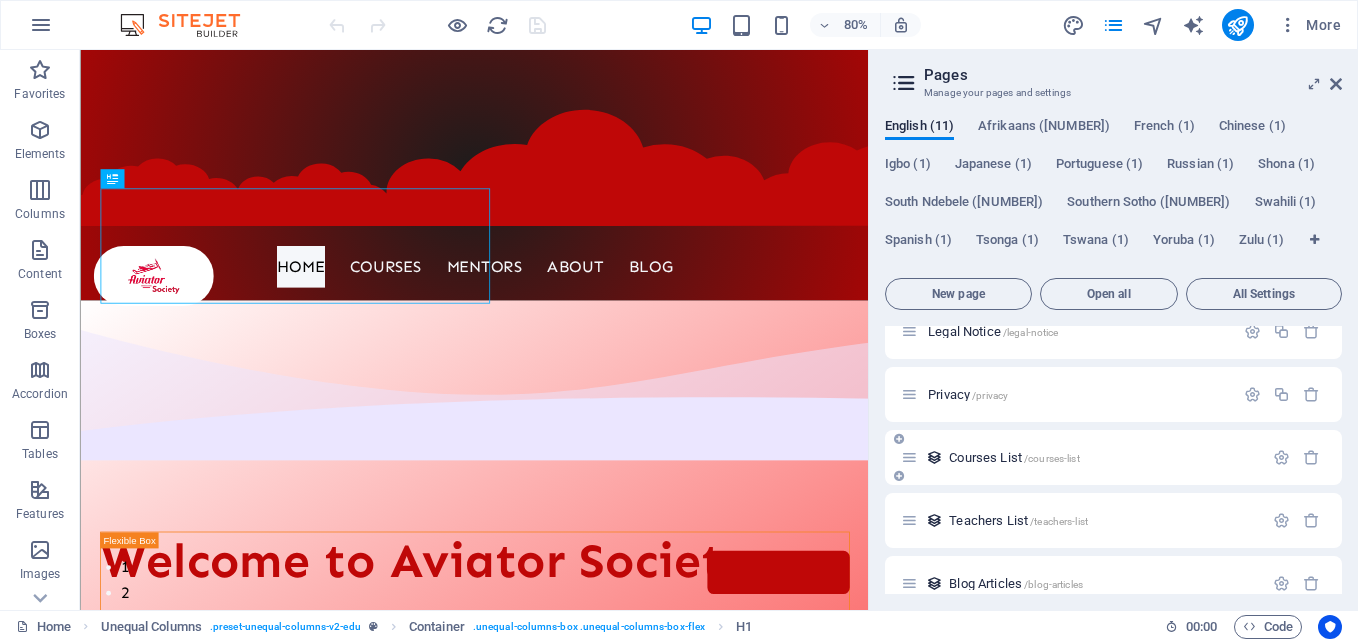 click on "Courses List /courses-list" at bounding box center [1014, 457] 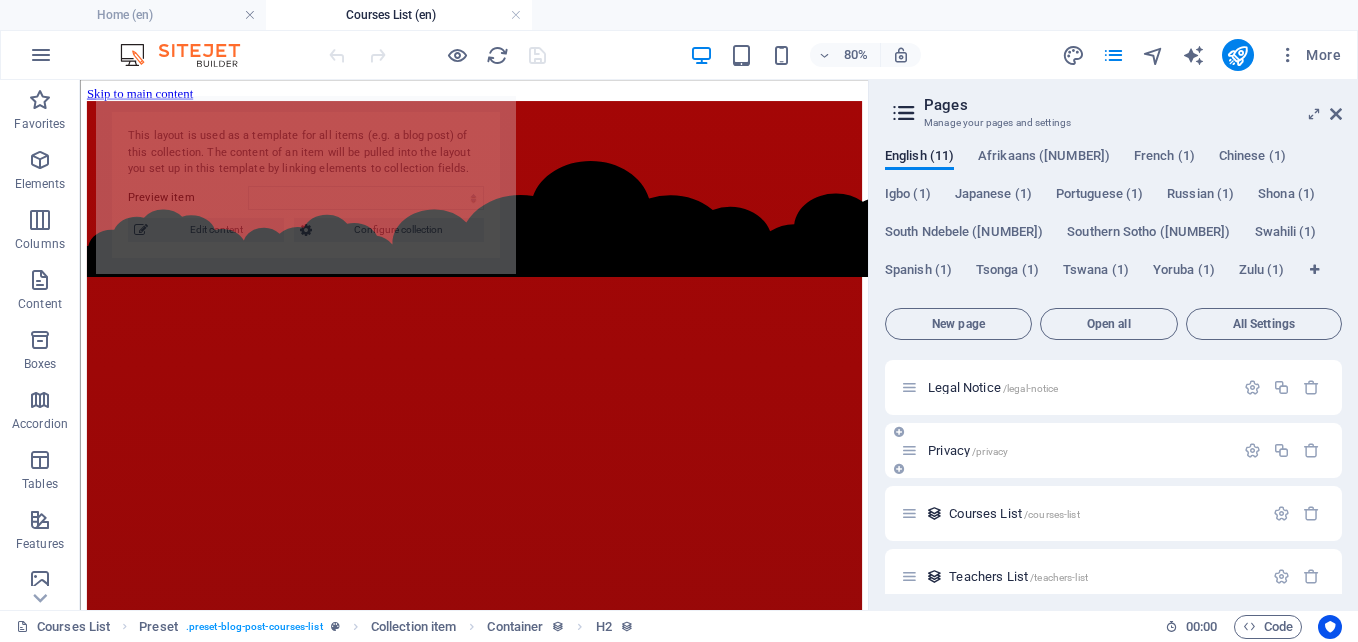 scroll, scrollTop: 0, scrollLeft: 0, axis: both 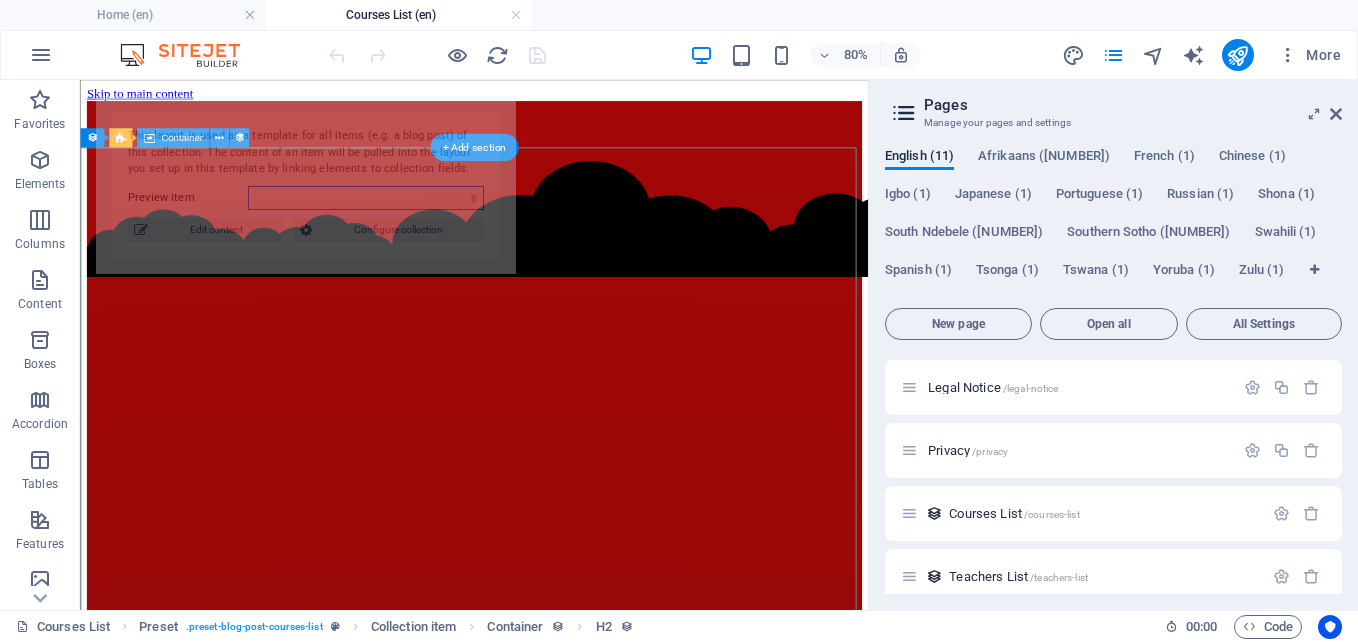 click on "Preview item" at bounding box center [366, 198] 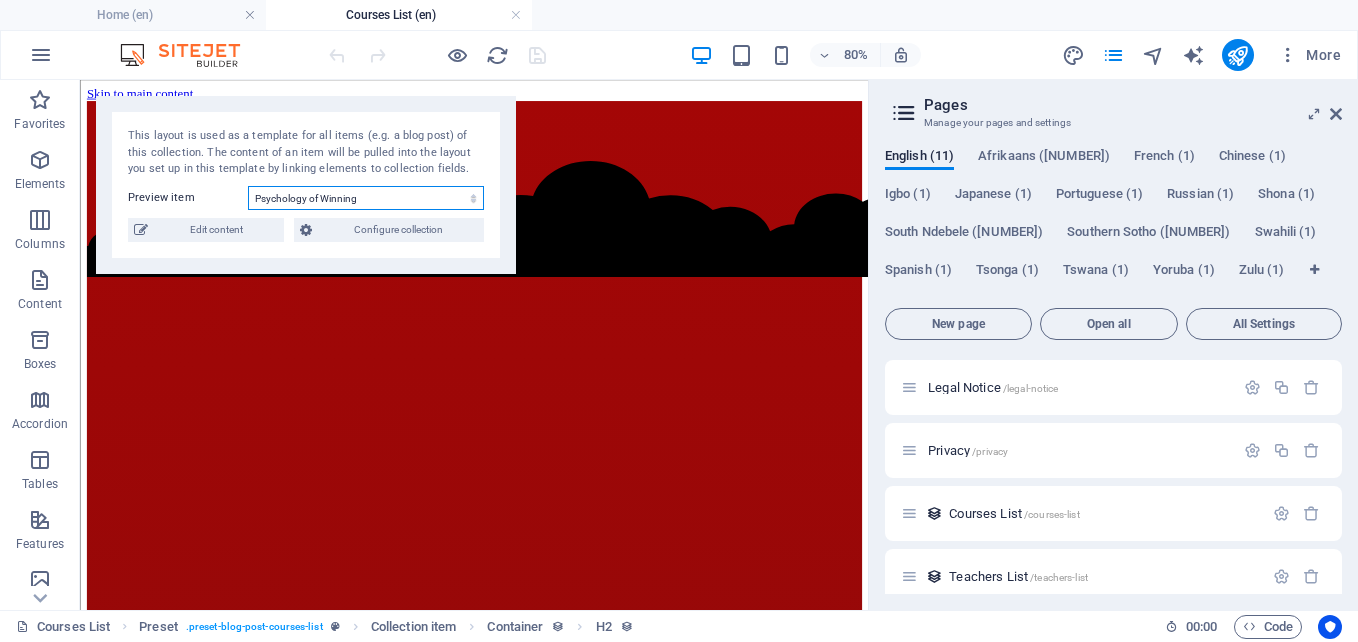 select on "[HASH]" 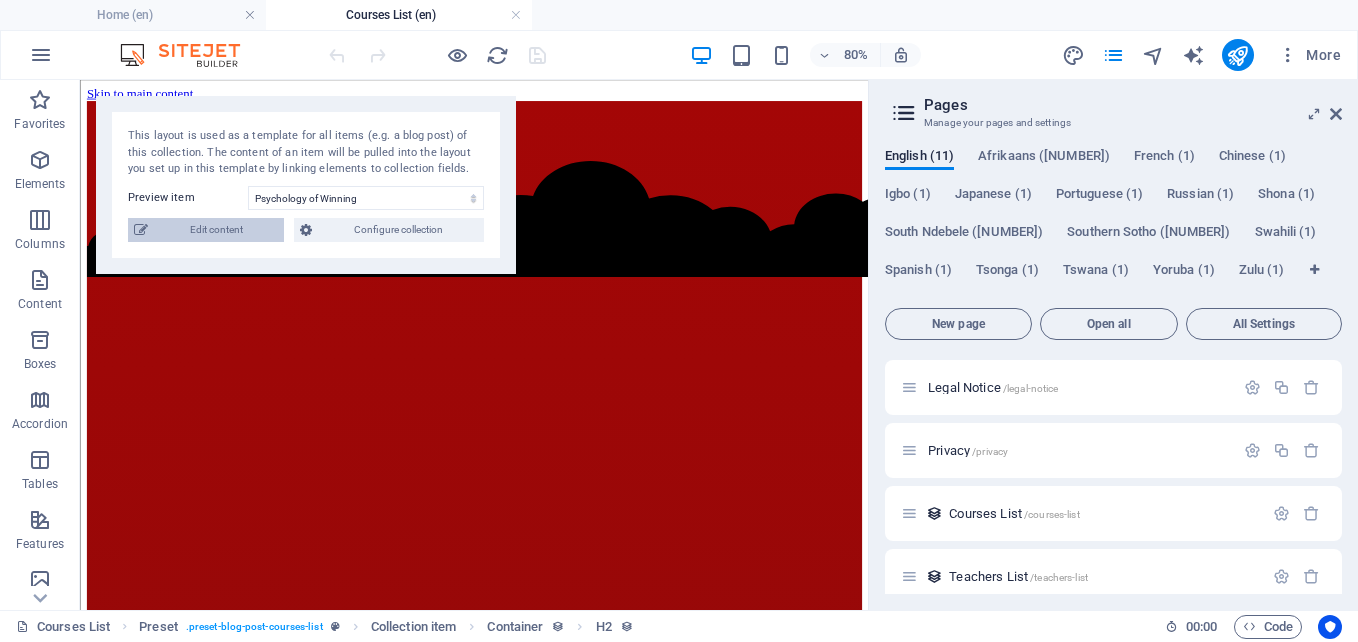 click on "Edit content" at bounding box center [216, 230] 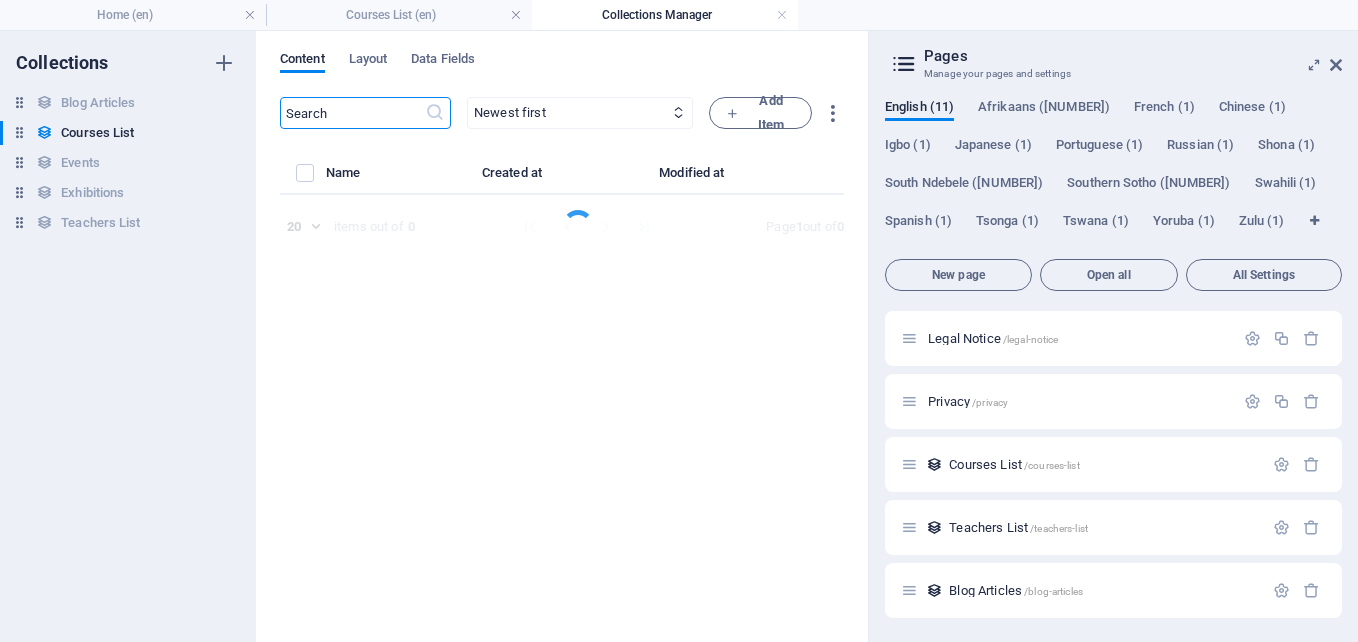 select on "Psychology" 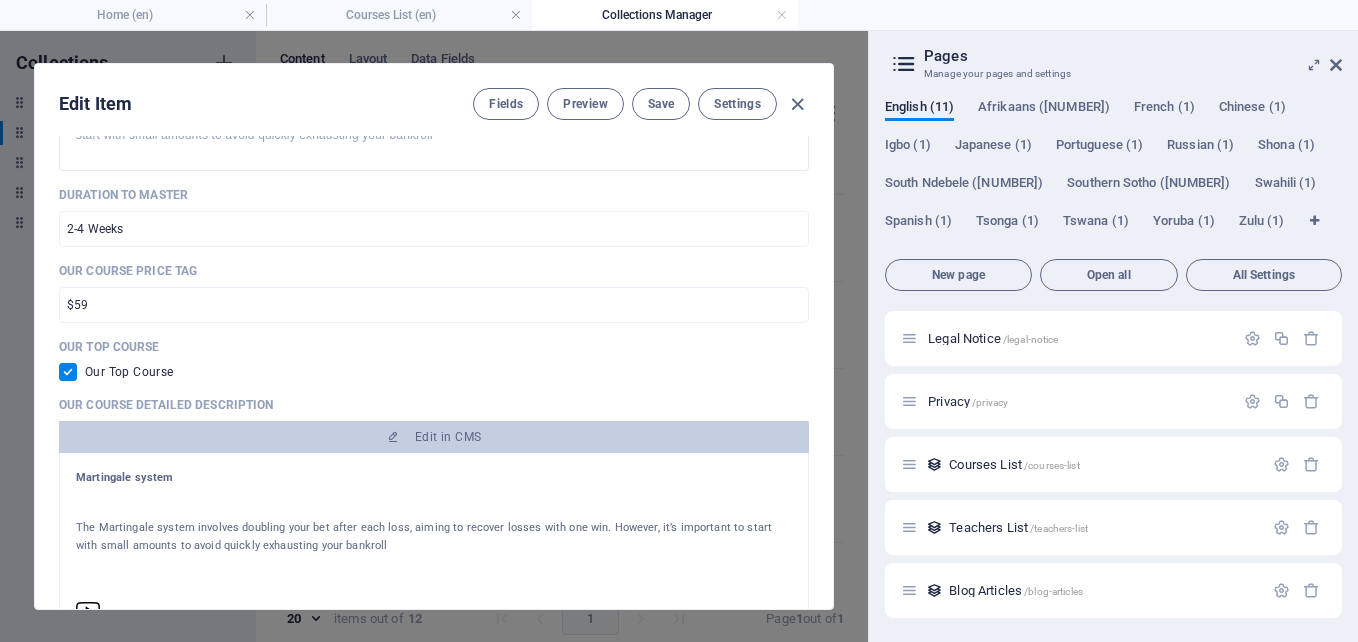 scroll, scrollTop: 700, scrollLeft: 0, axis: vertical 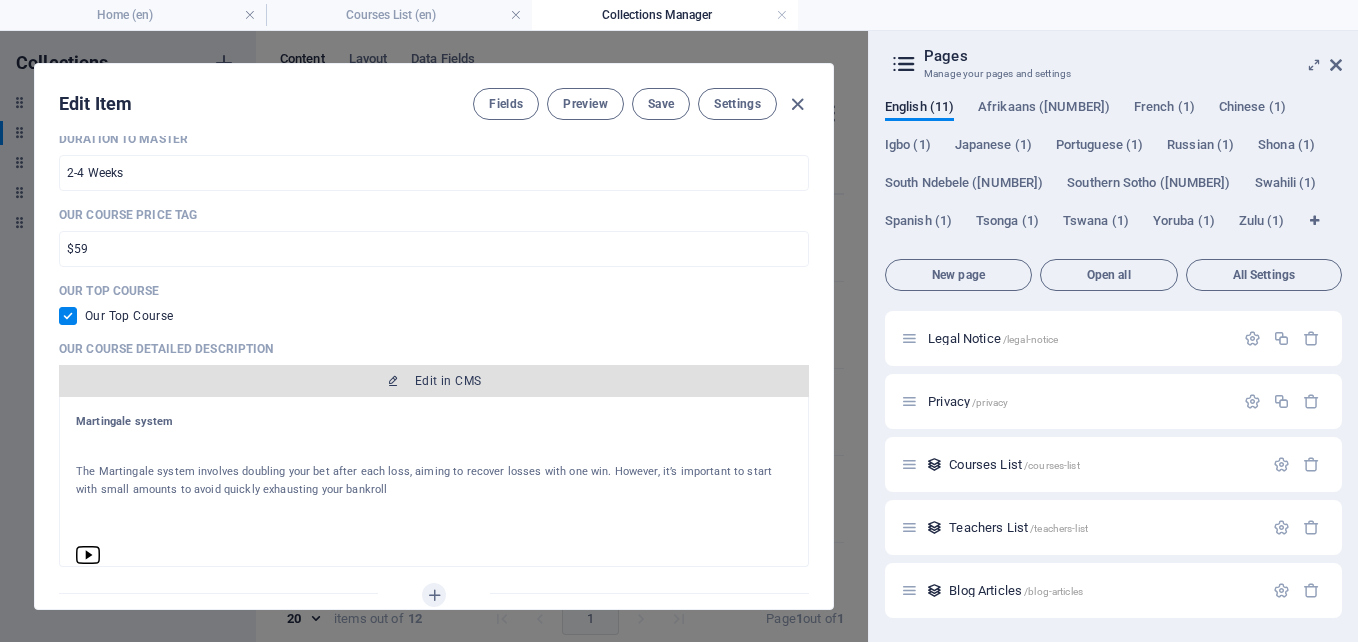 click on "Edit in CMS" at bounding box center (448, 381) 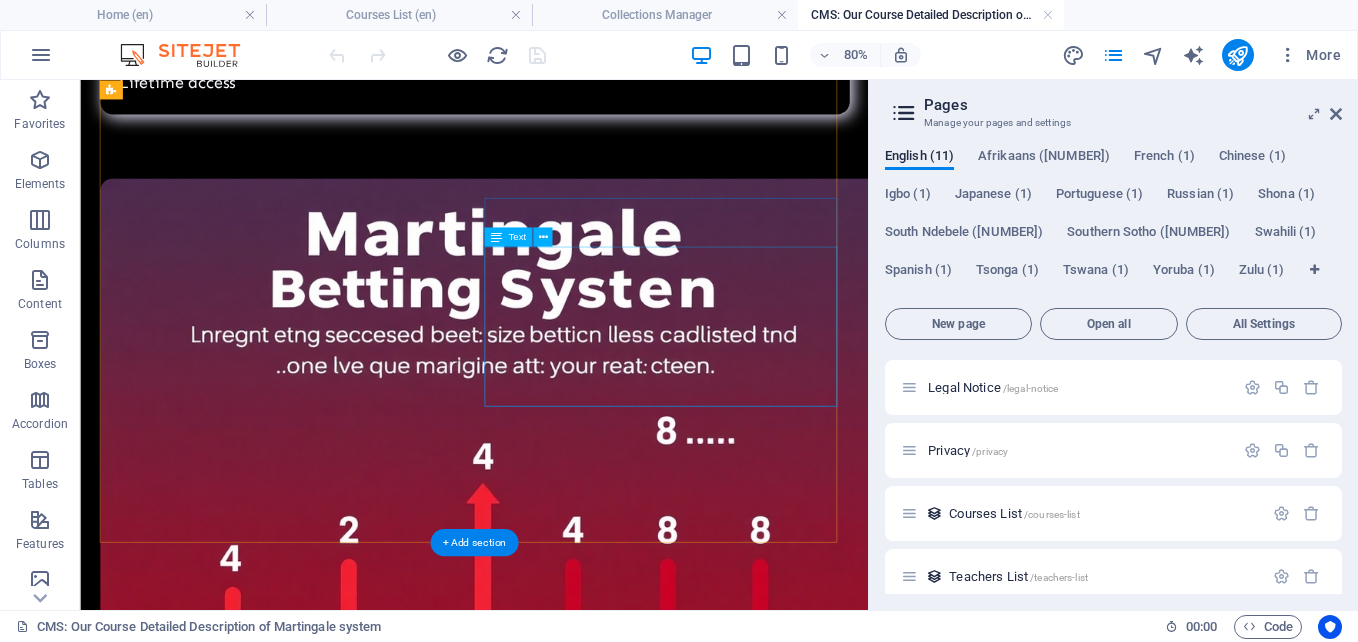 scroll, scrollTop: 2636, scrollLeft: 0, axis: vertical 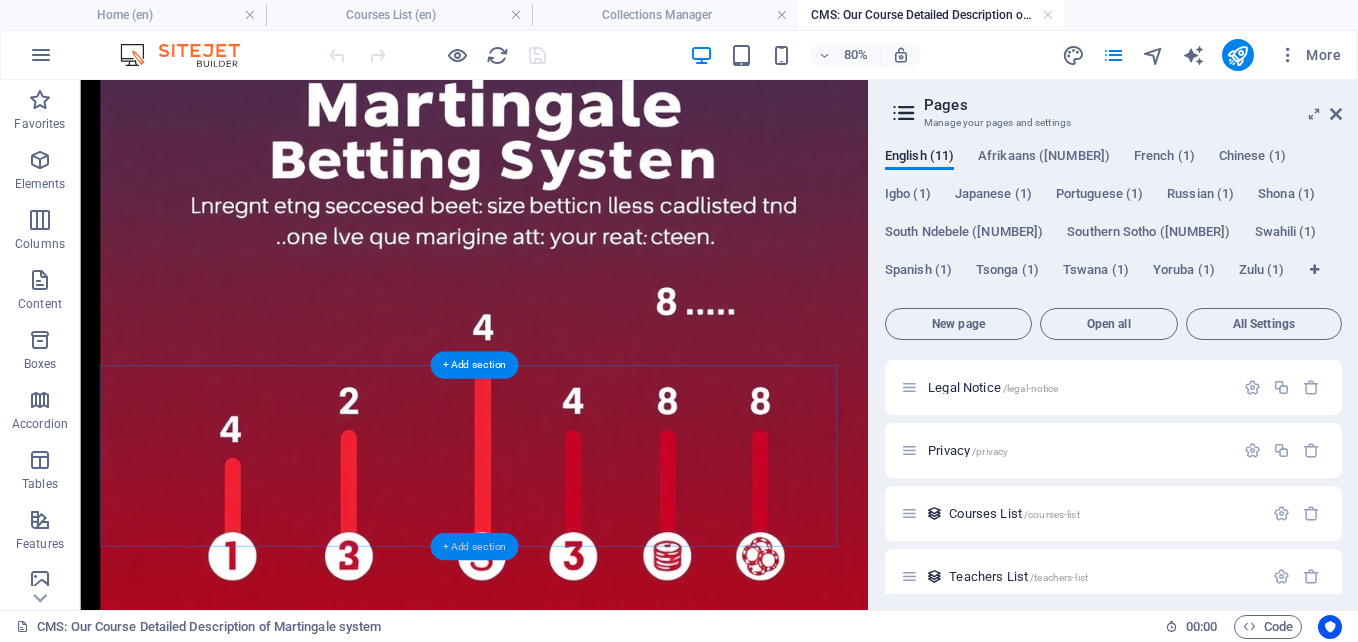 drag, startPoint x: 467, startPoint y: 546, endPoint x: 76, endPoint y: 557, distance: 391.1547 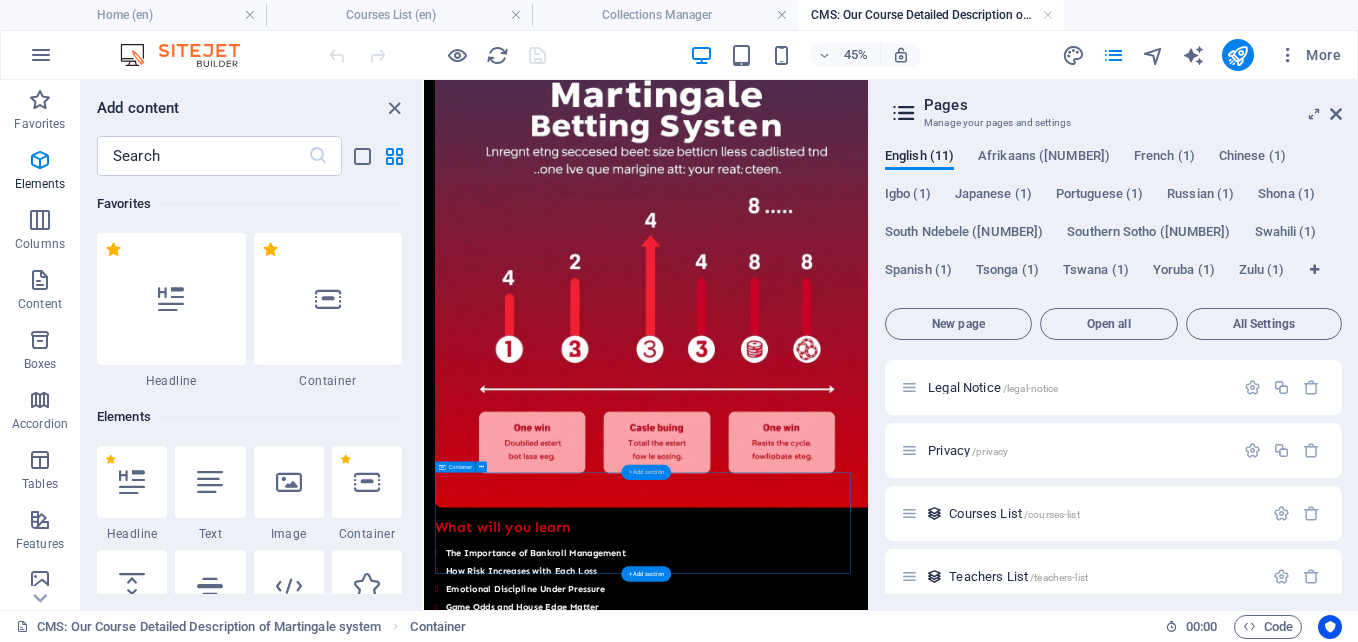 scroll, scrollTop: 2091, scrollLeft: 0, axis: vertical 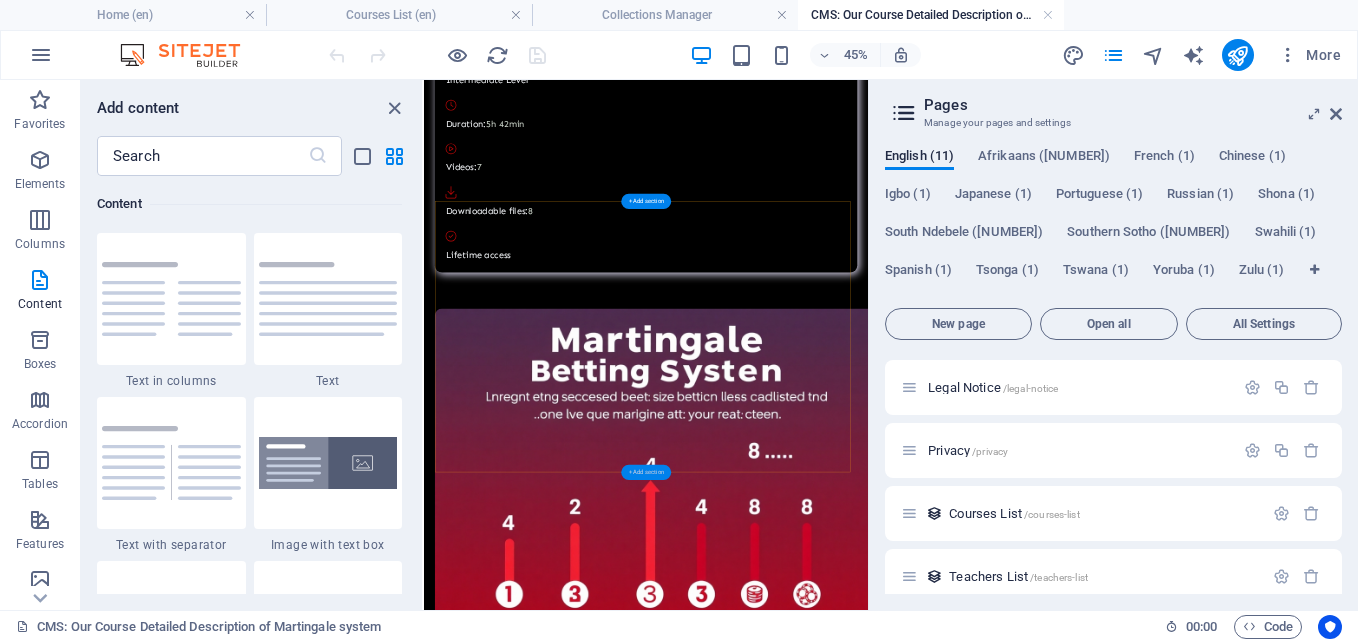 click on "+ Add section" at bounding box center [646, 472] 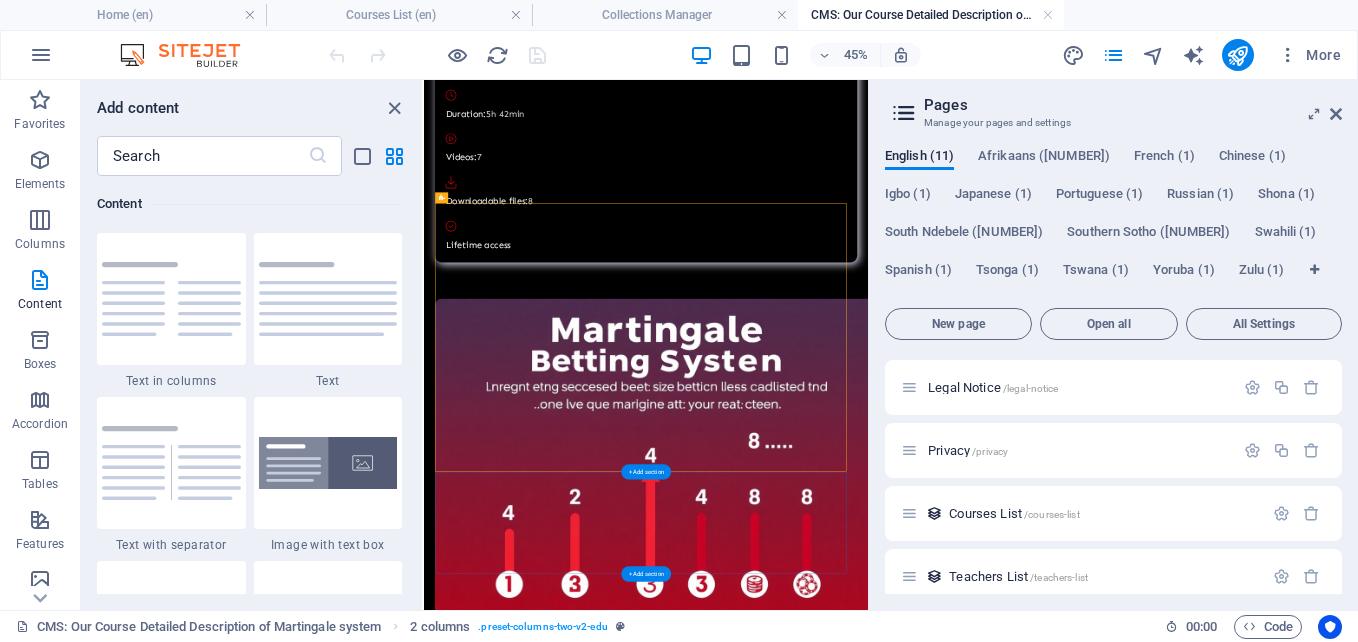 scroll, scrollTop: 2091, scrollLeft: 0, axis: vertical 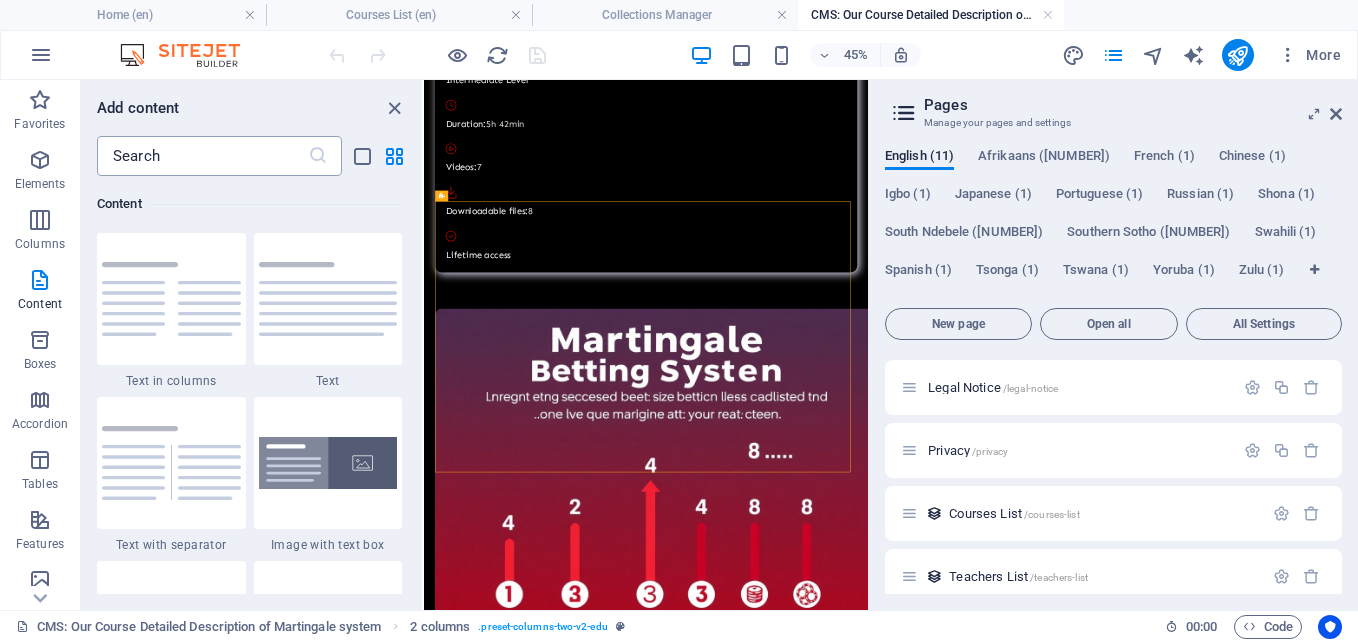 click at bounding box center [202, 156] 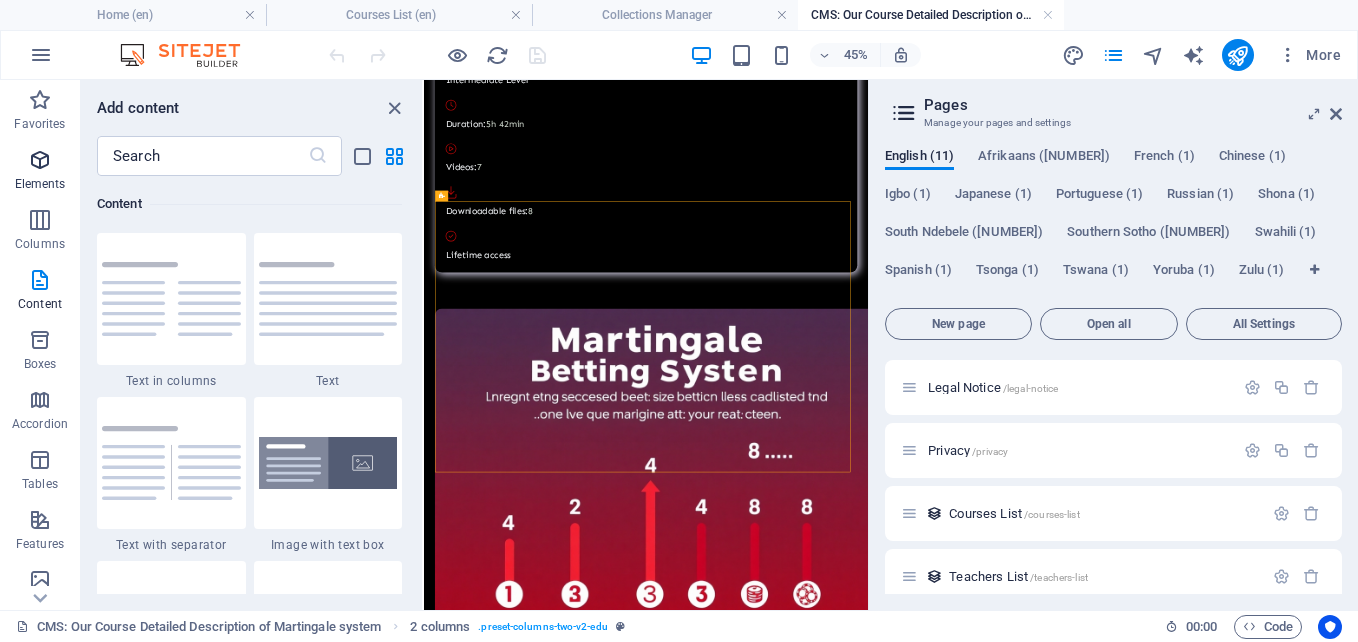 click at bounding box center (40, 160) 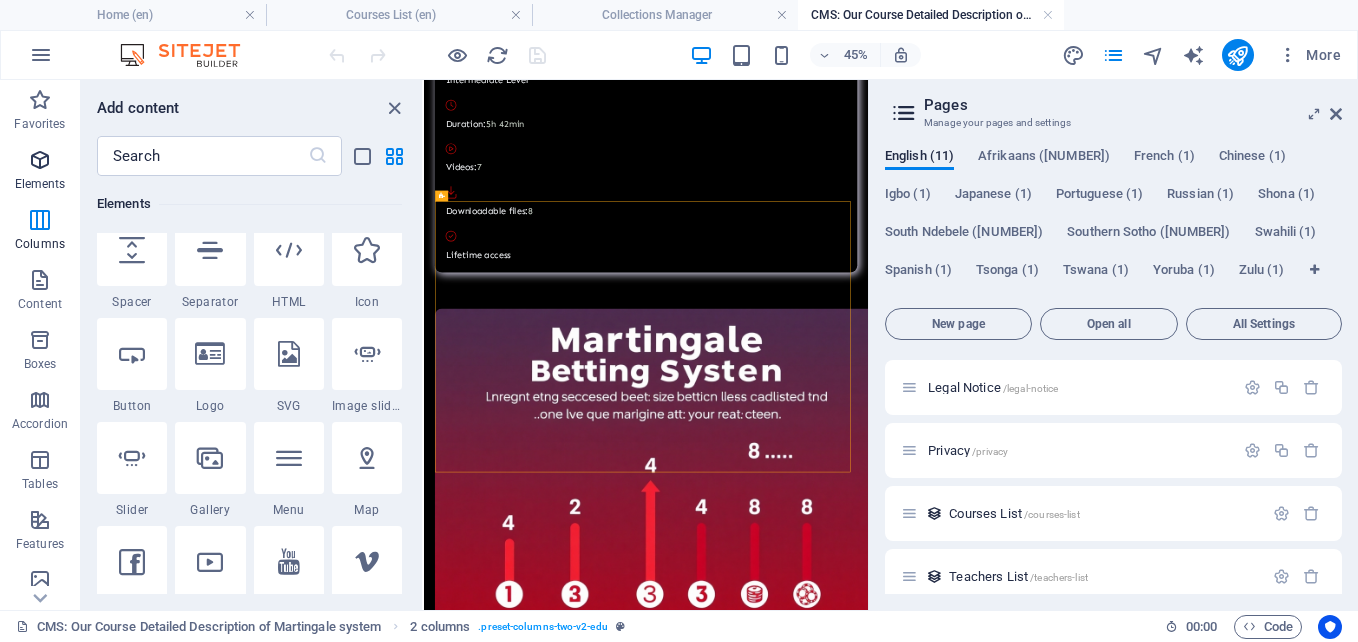 scroll, scrollTop: 213, scrollLeft: 0, axis: vertical 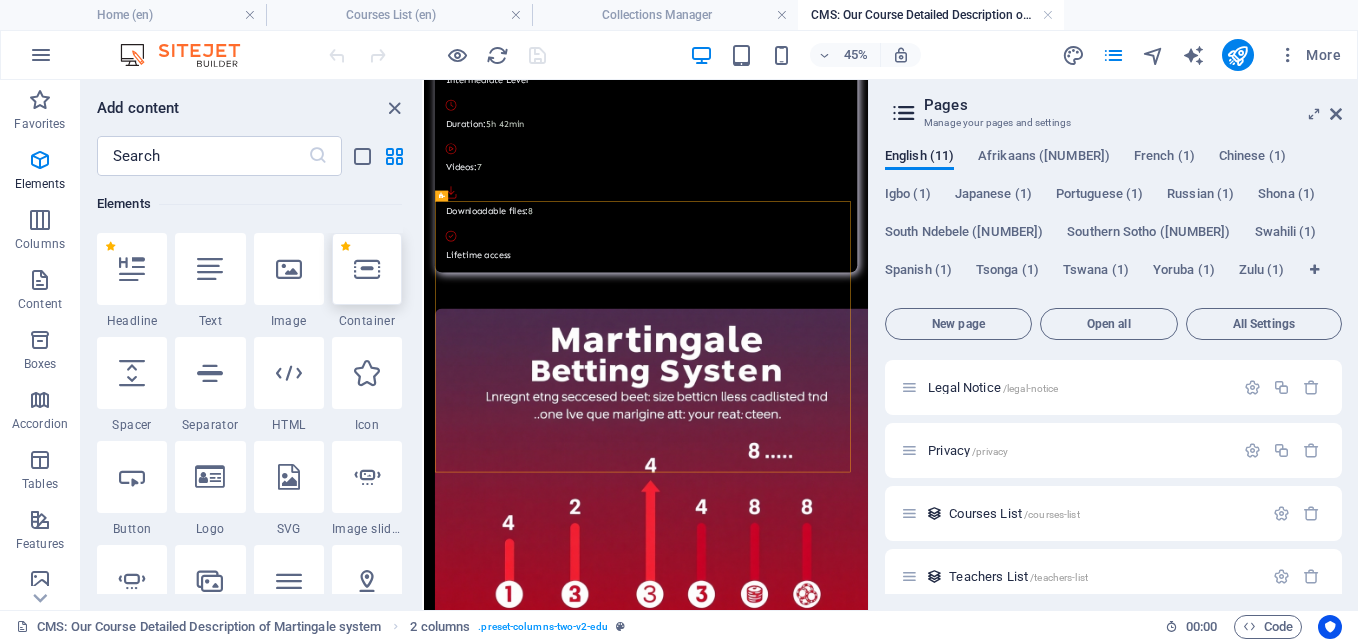 click at bounding box center (367, 269) 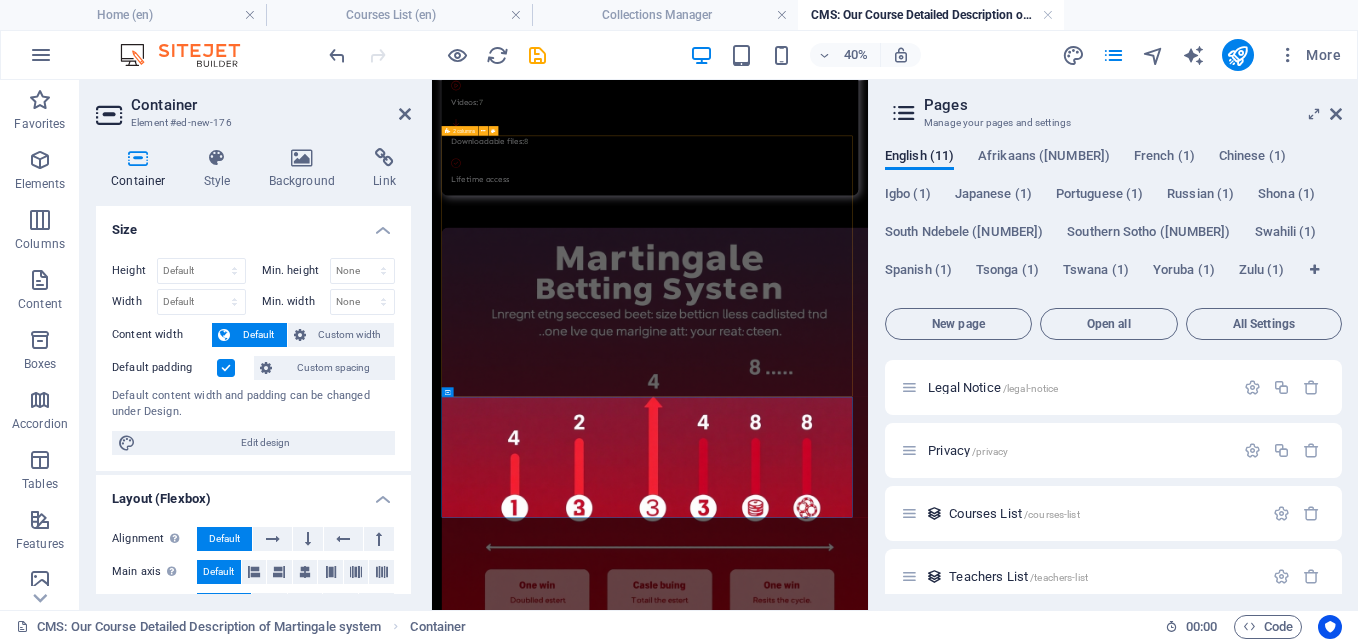 scroll, scrollTop: 2238, scrollLeft: 0, axis: vertical 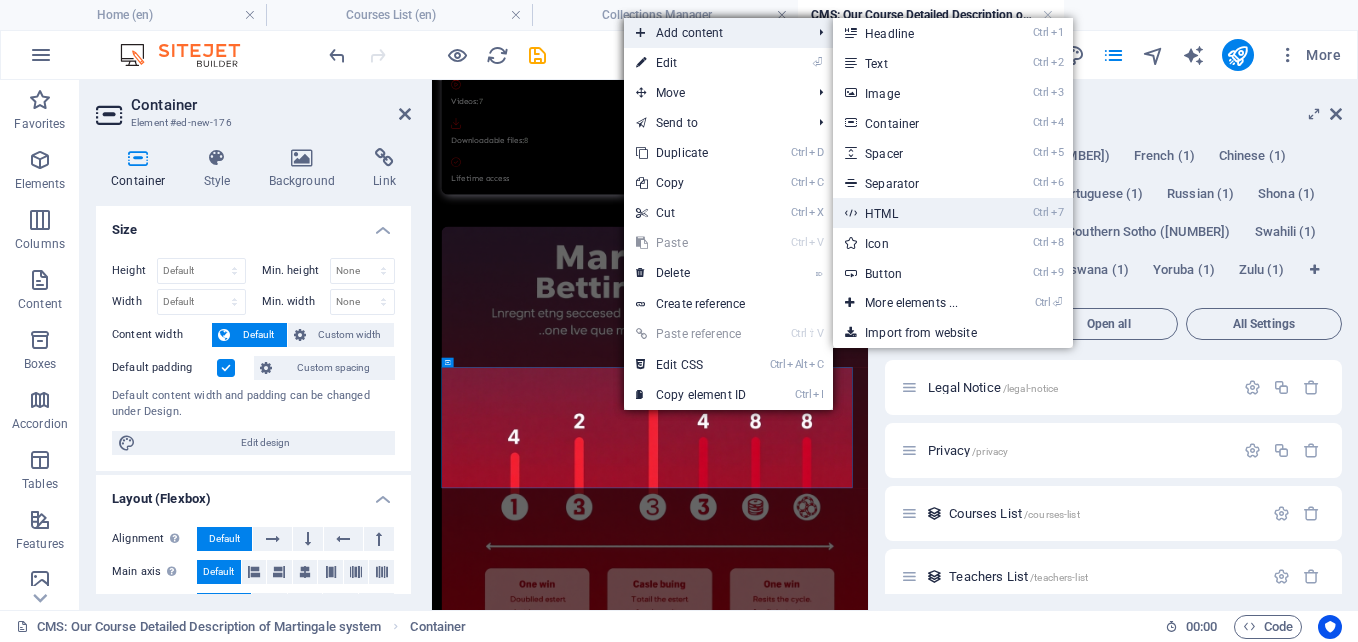 click on "Ctrl 7  HTML" at bounding box center [915, 213] 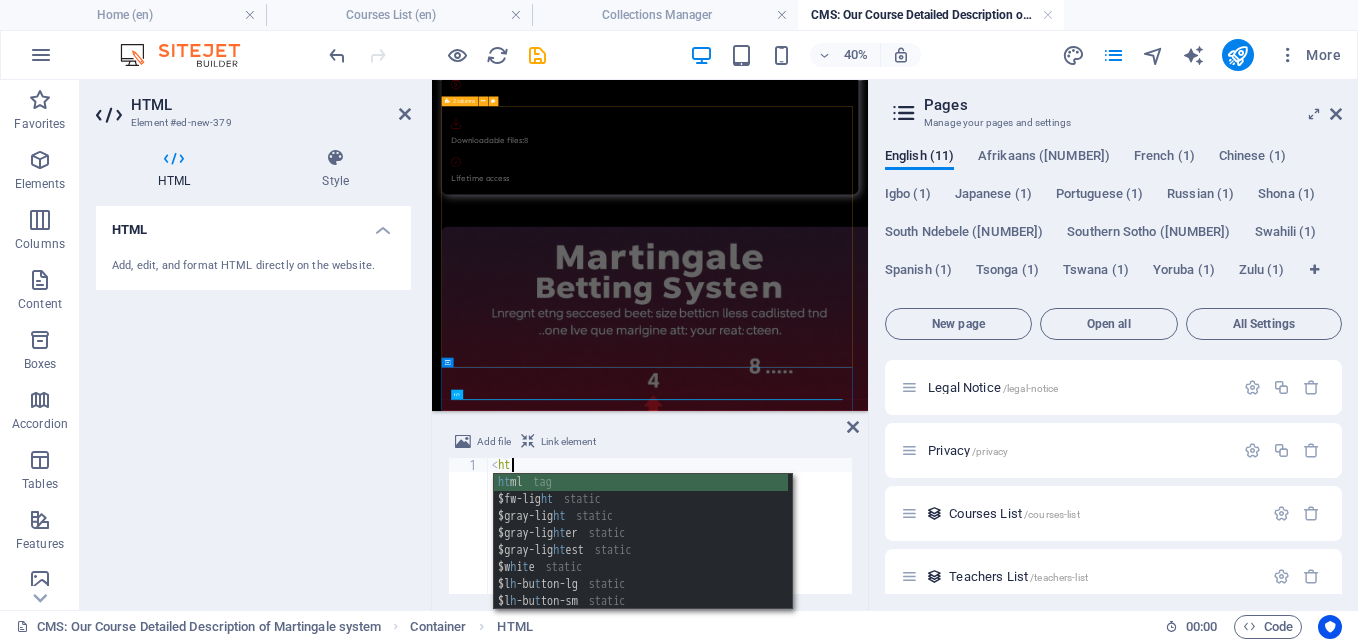 scroll, scrollTop: 0, scrollLeft: 1, axis: horizontal 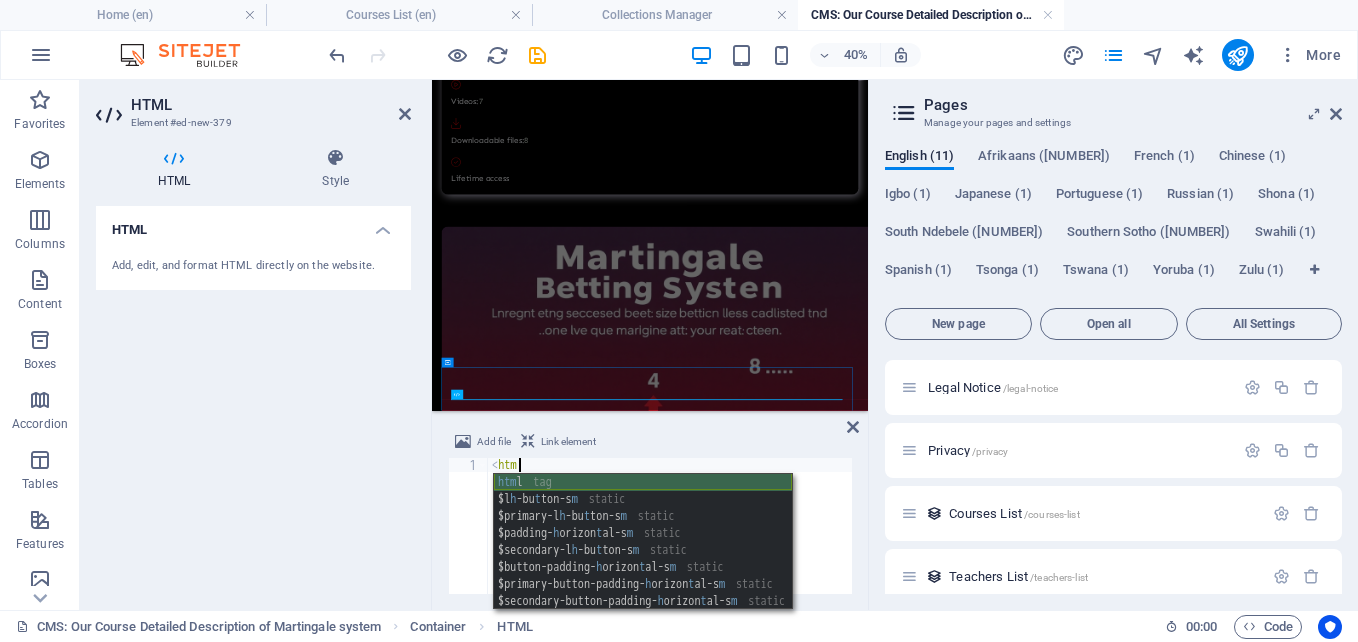 click on "htm l tag $l h -bu t ton-s m static $primary-l h -bu t ton-s m static $padding- h orizon t al-s m static $secondary-l h -bu t ton-s m static $button-padding- h orizon t al-s m static $primary-button-padding- h orizon t al-s m static $secondary-button-padding- h orizon t al-s m static" at bounding box center [643, 559] 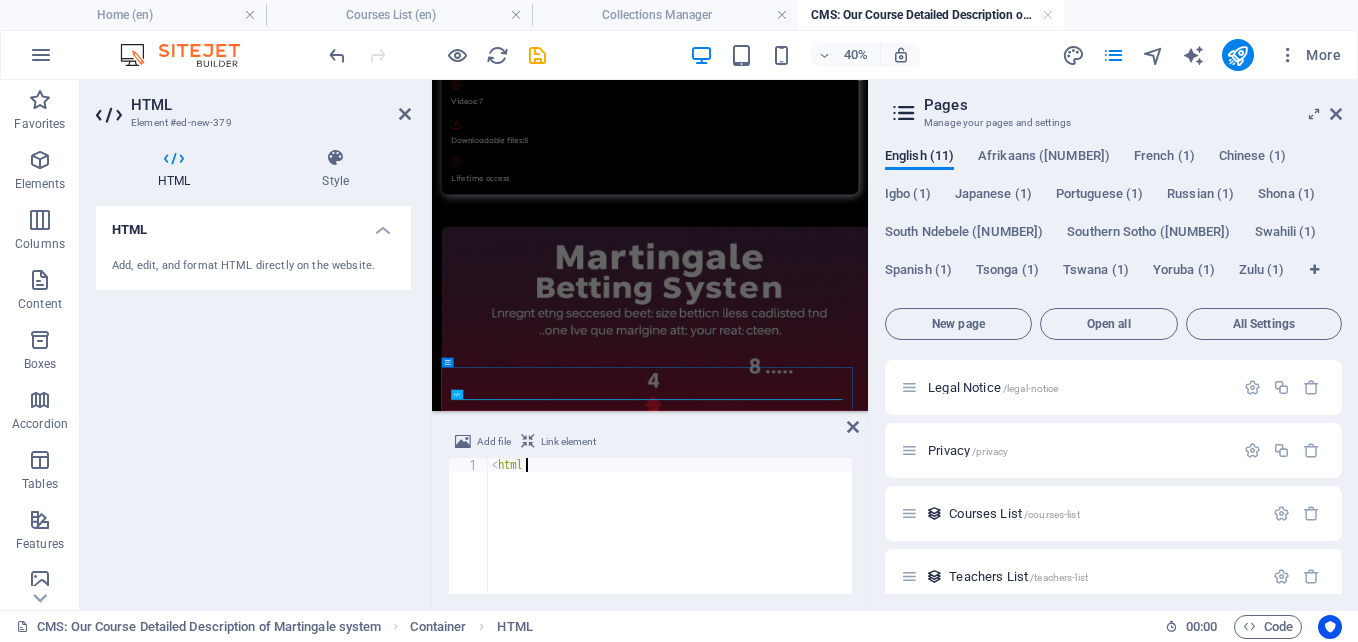 type on "<html>" 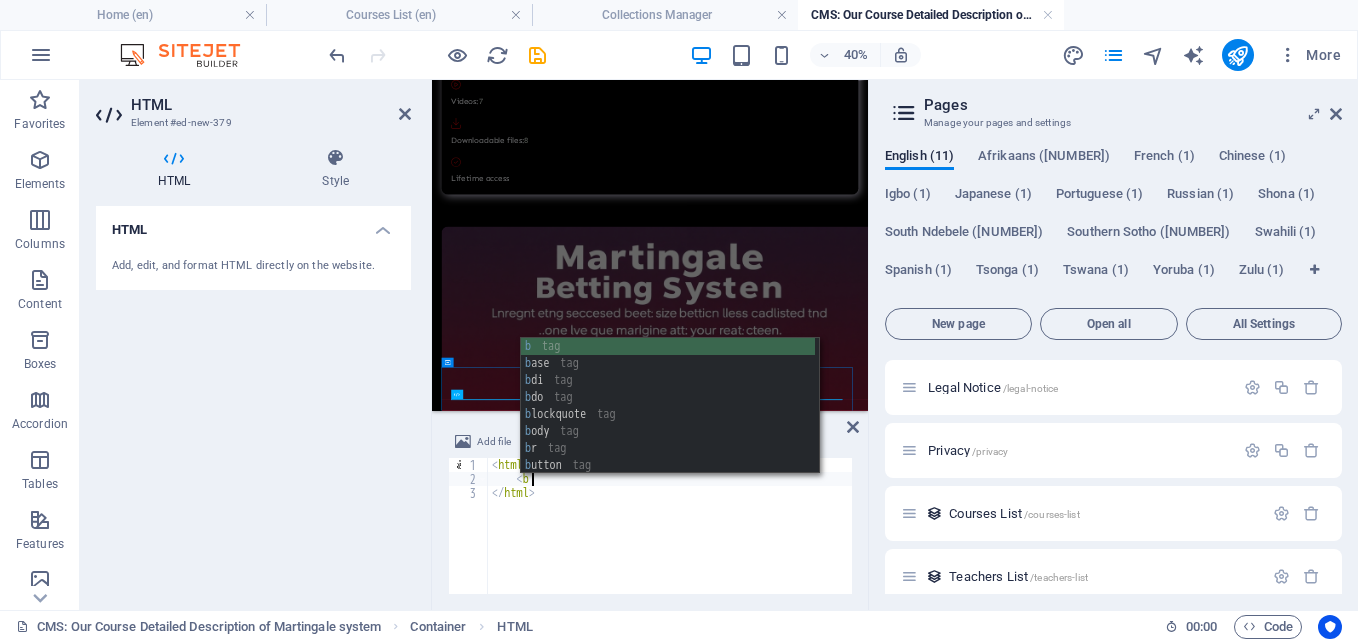 scroll, scrollTop: 0, scrollLeft: 2, axis: horizontal 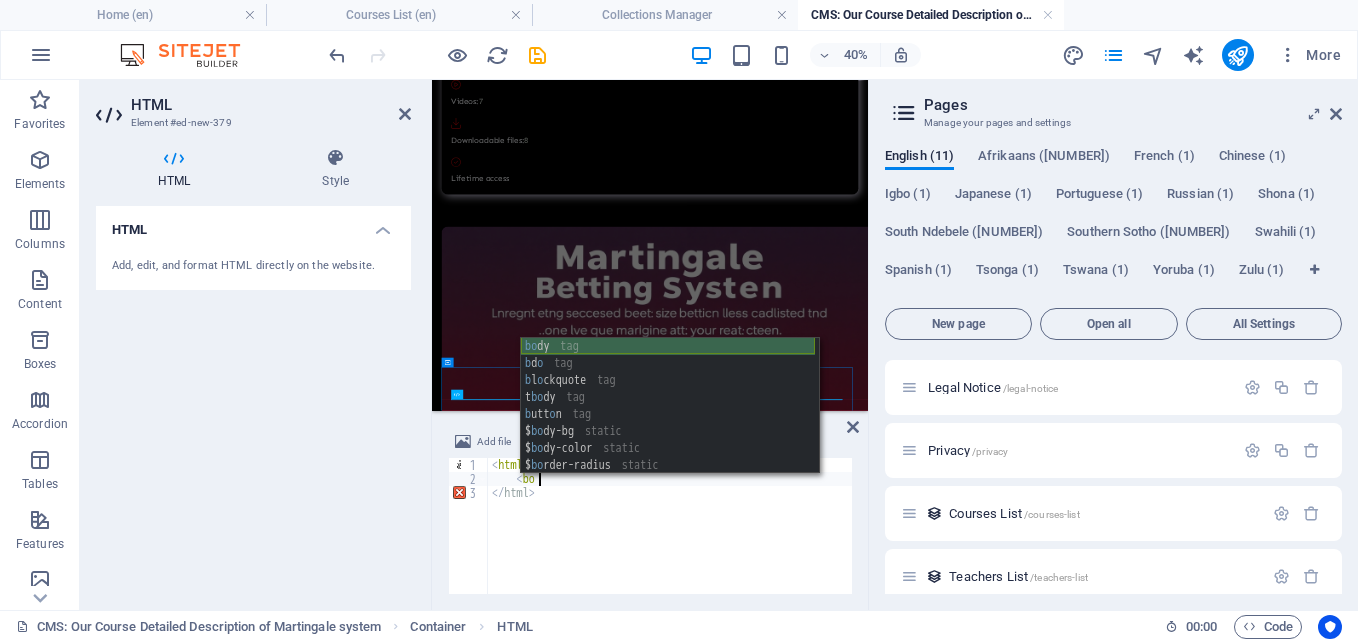 click on "bo dy tag b d o tag b l o ckquote tag t bo dy tag b utt o n tag $ bo dy-bg static $ bo dy-color static $ bo rder-radius static $ bo rder-radius-lg static" at bounding box center (668, 423) 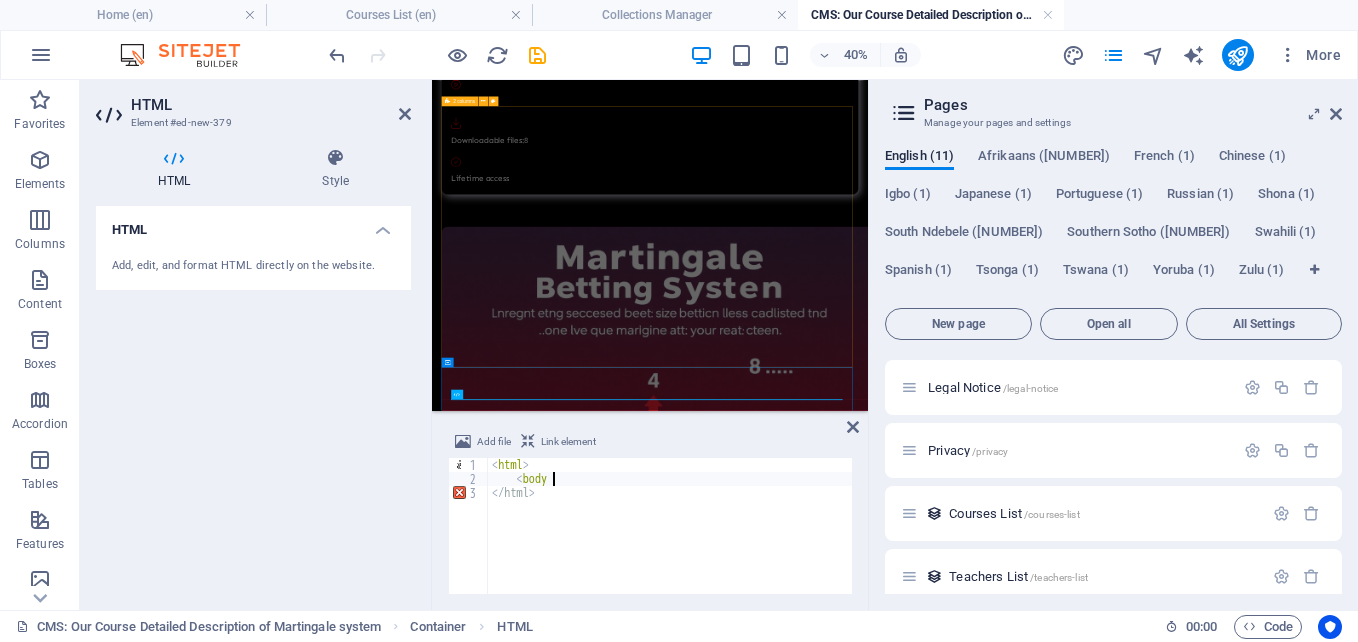 type on "<body>" 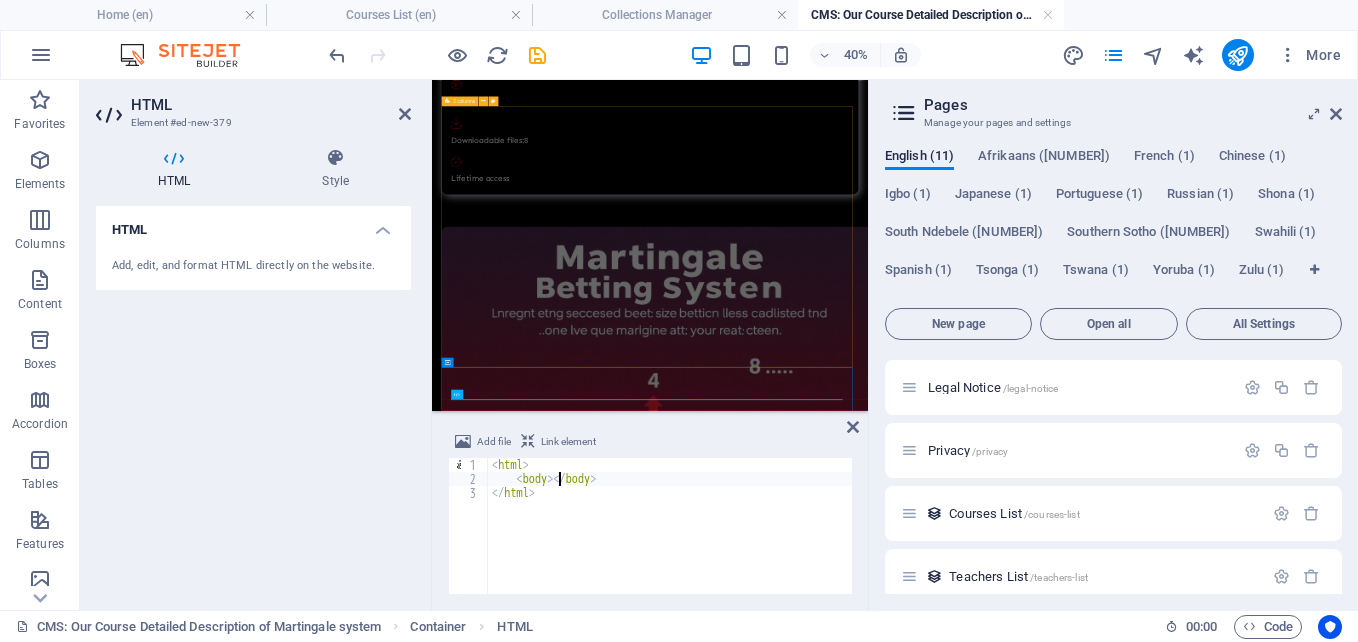 scroll, scrollTop: 0, scrollLeft: 3, axis: horizontal 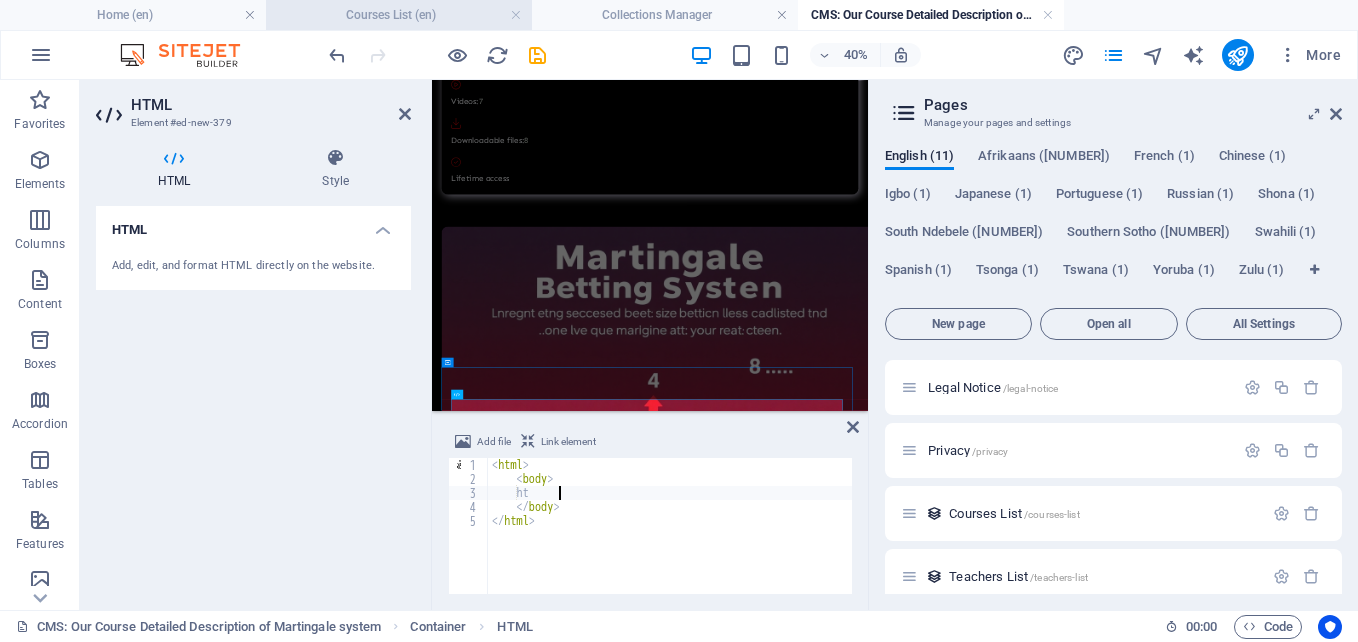 type on "h" 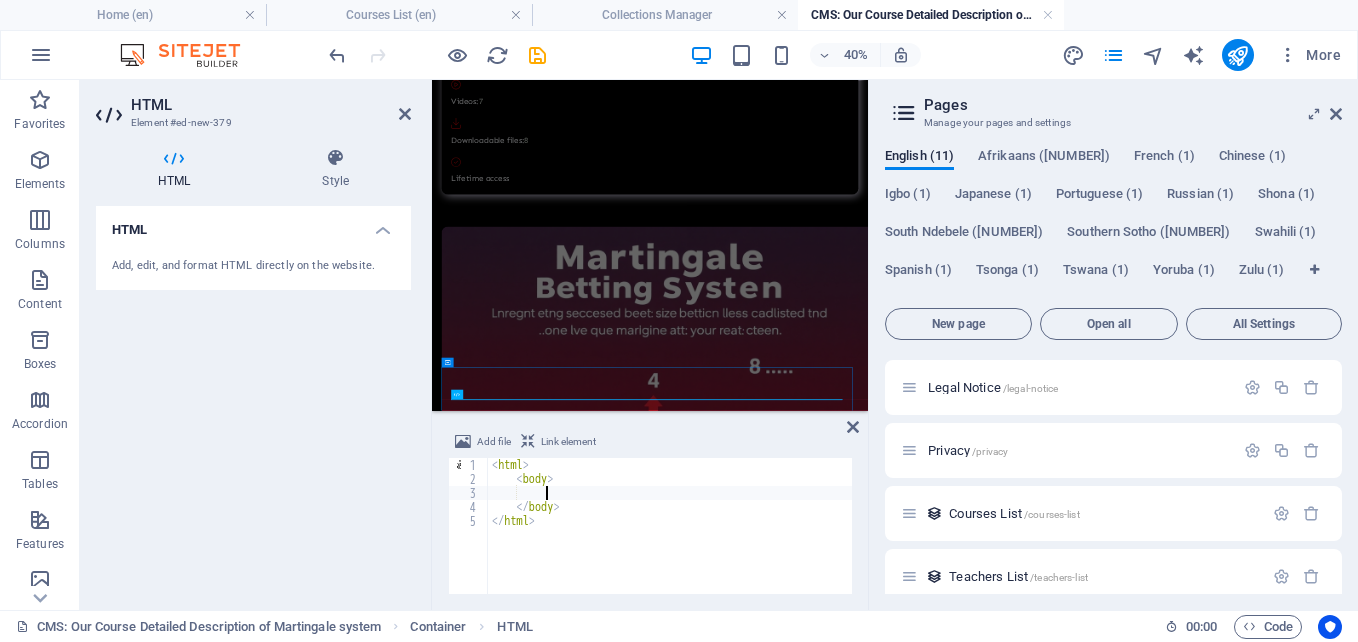 paste on "</form>" 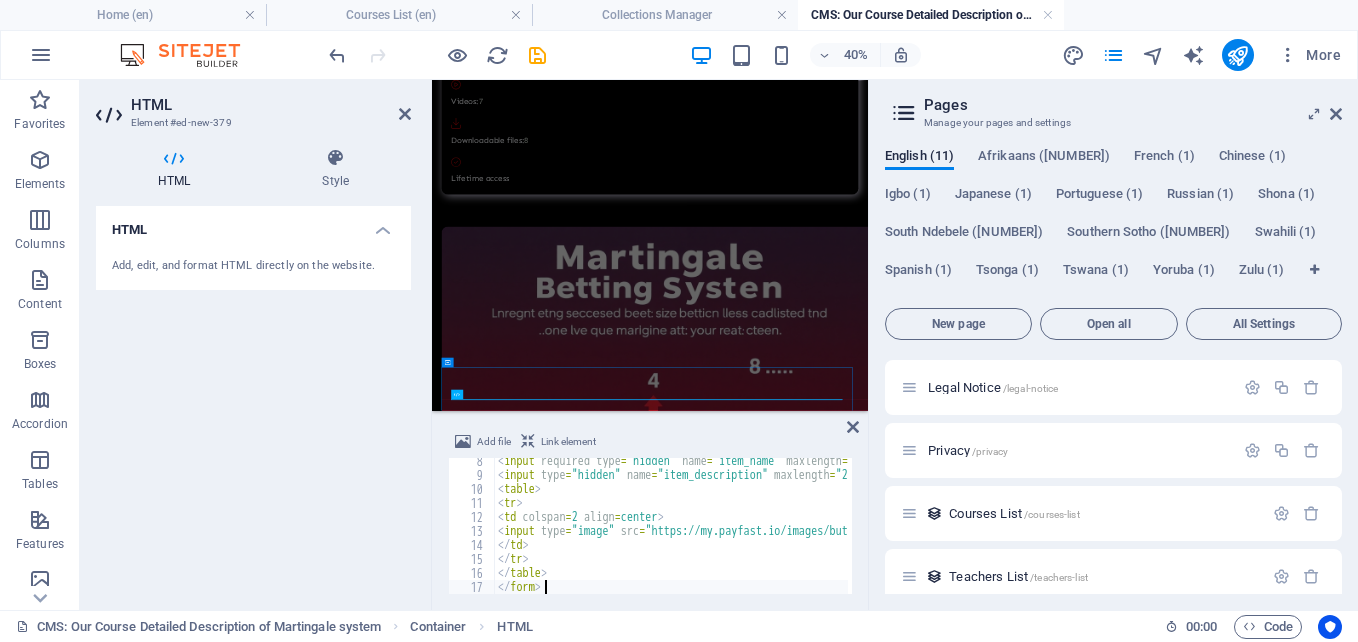scroll, scrollTop: 102, scrollLeft: 0, axis: vertical 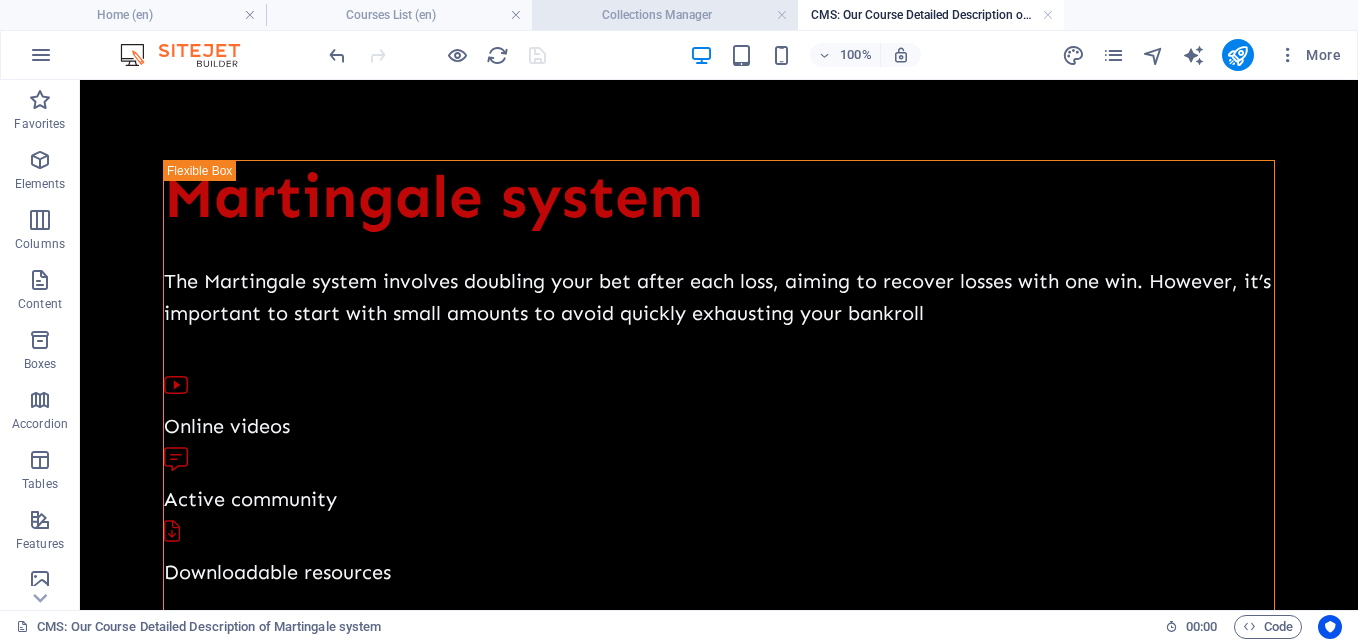 click on "Collections Manager" at bounding box center (665, 15) 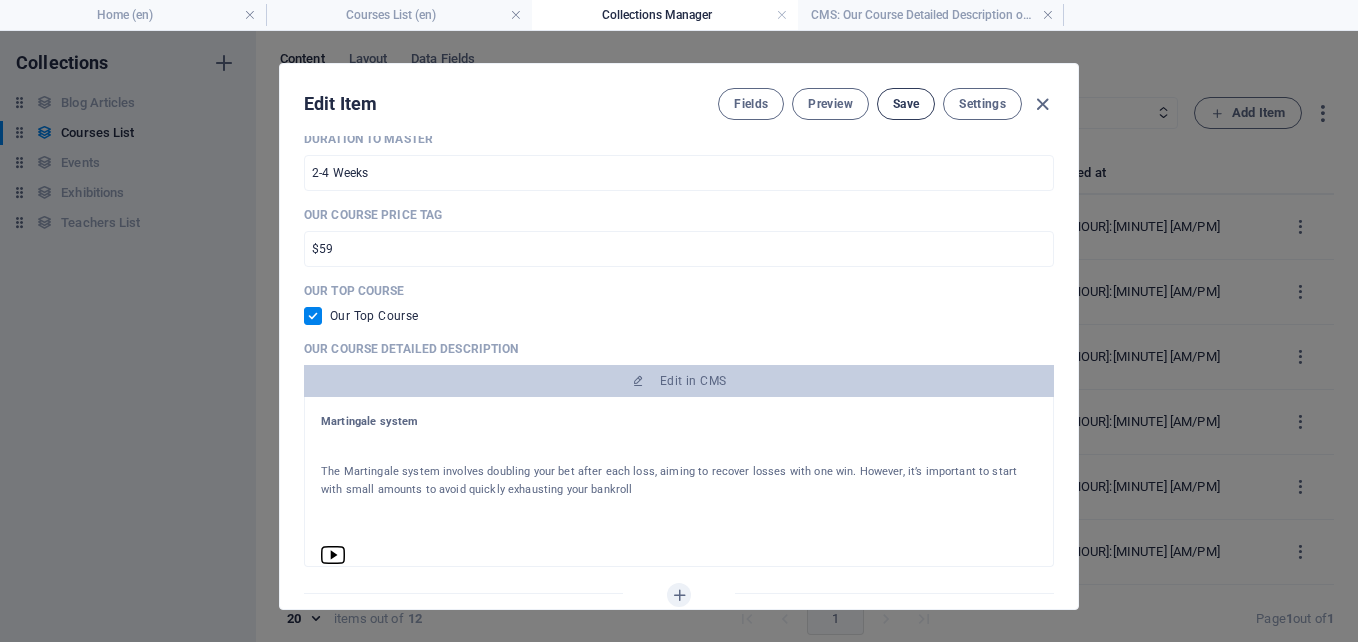 click on "Save" at bounding box center [906, 104] 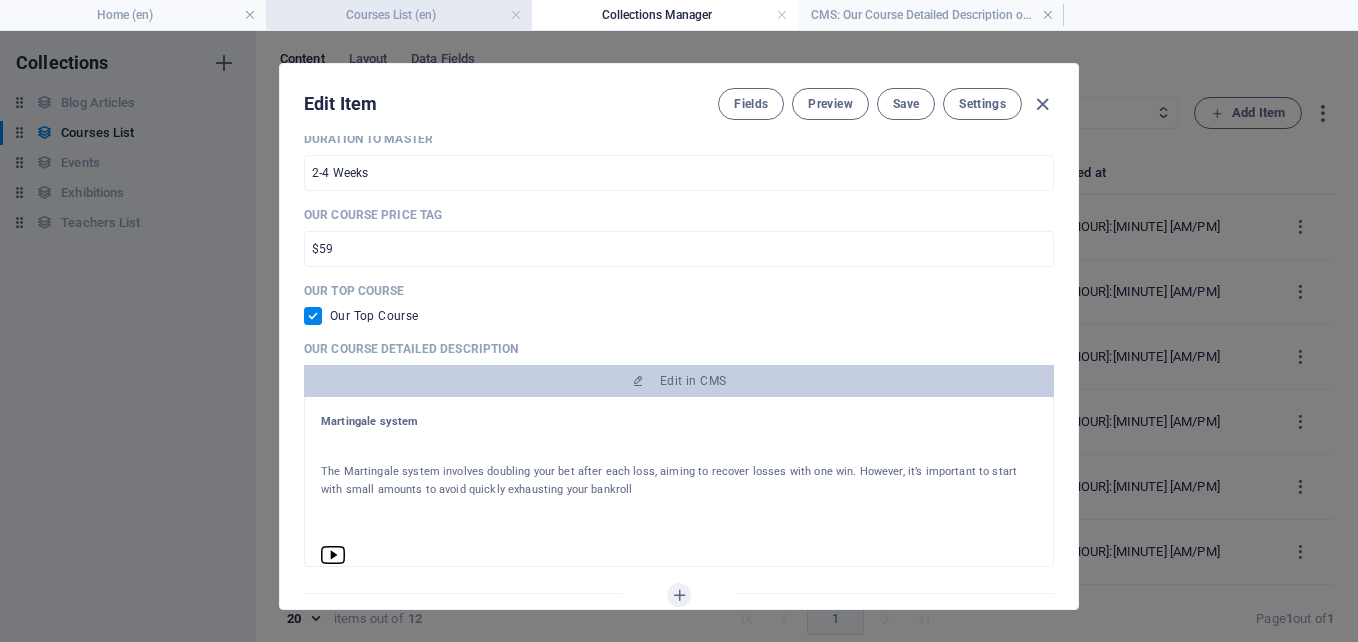 click on "Courses List (en)" at bounding box center (399, 15) 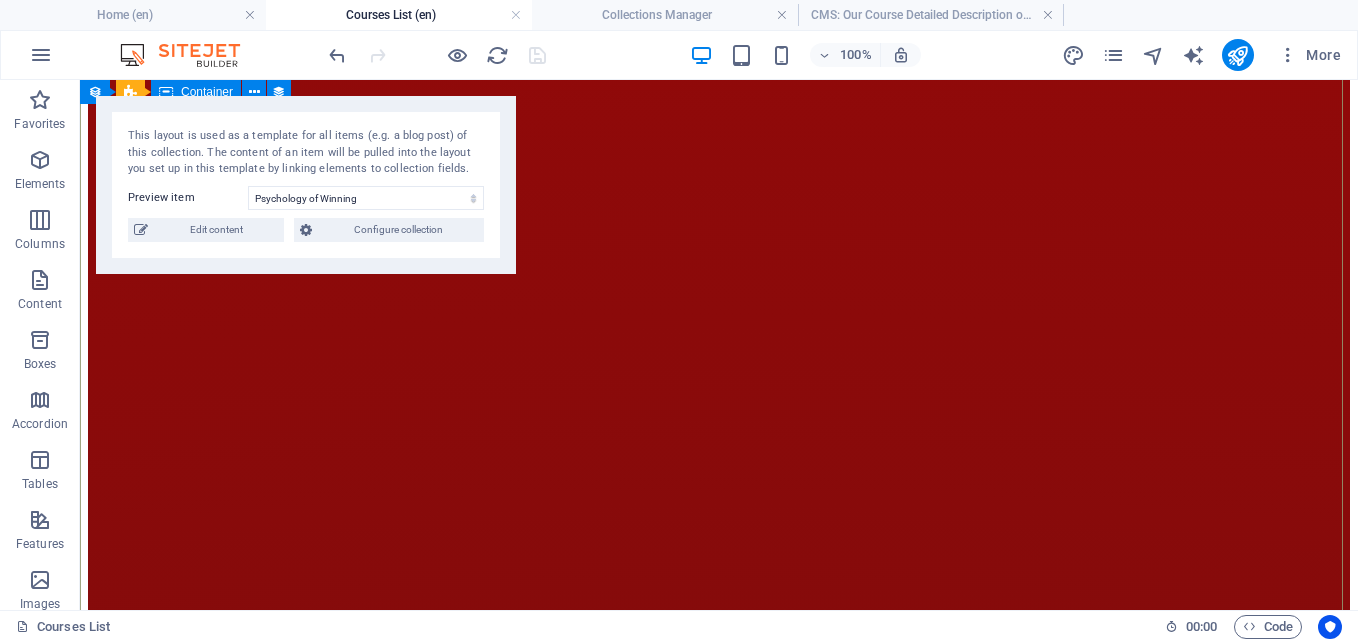 scroll, scrollTop: 1400, scrollLeft: 0, axis: vertical 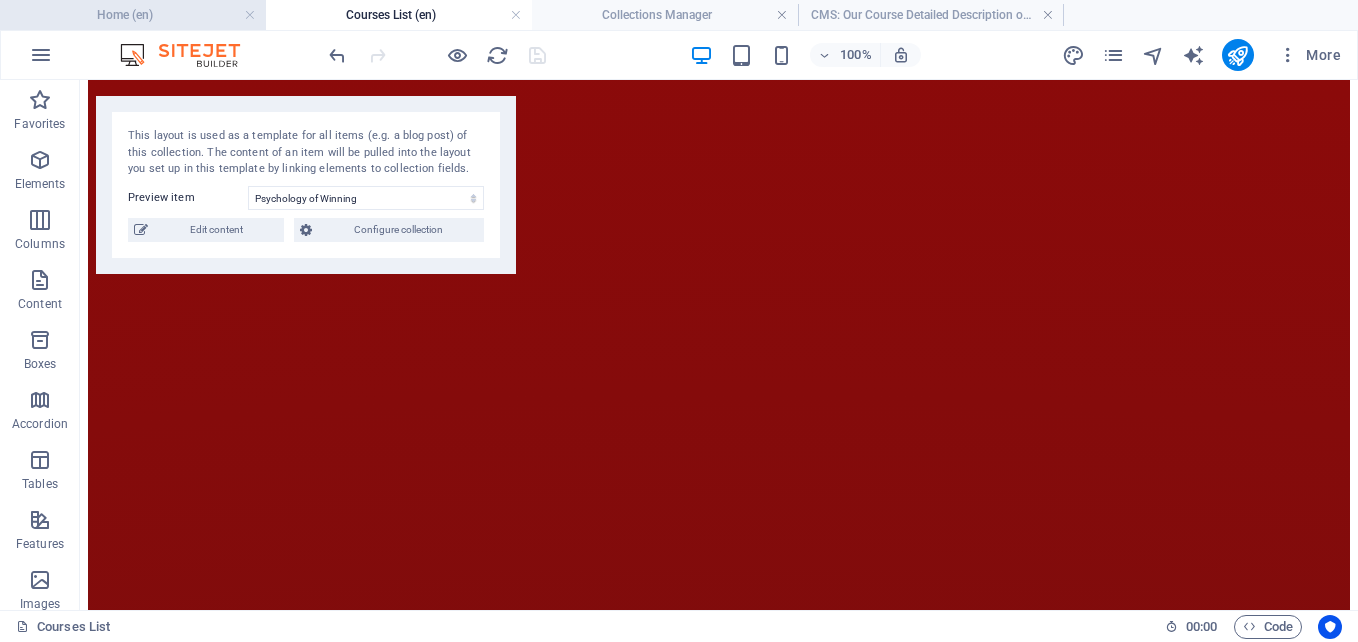 click on "Home (en)" at bounding box center (133, 15) 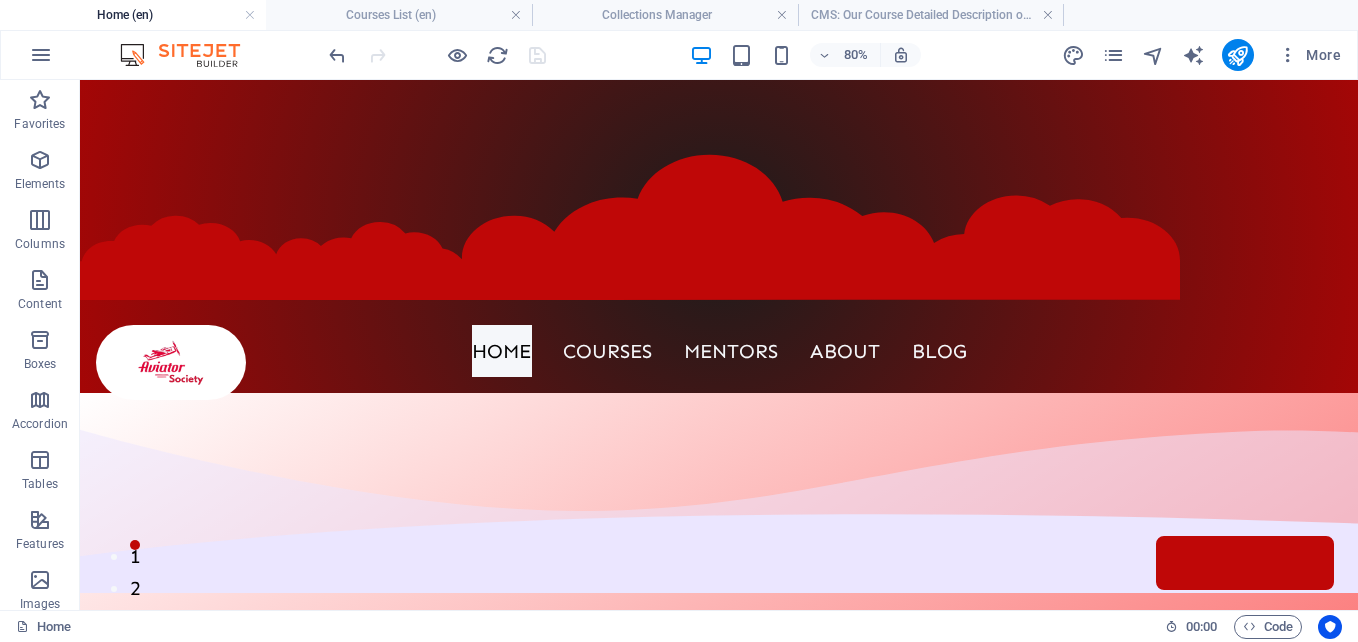 scroll, scrollTop: 0, scrollLeft: 0, axis: both 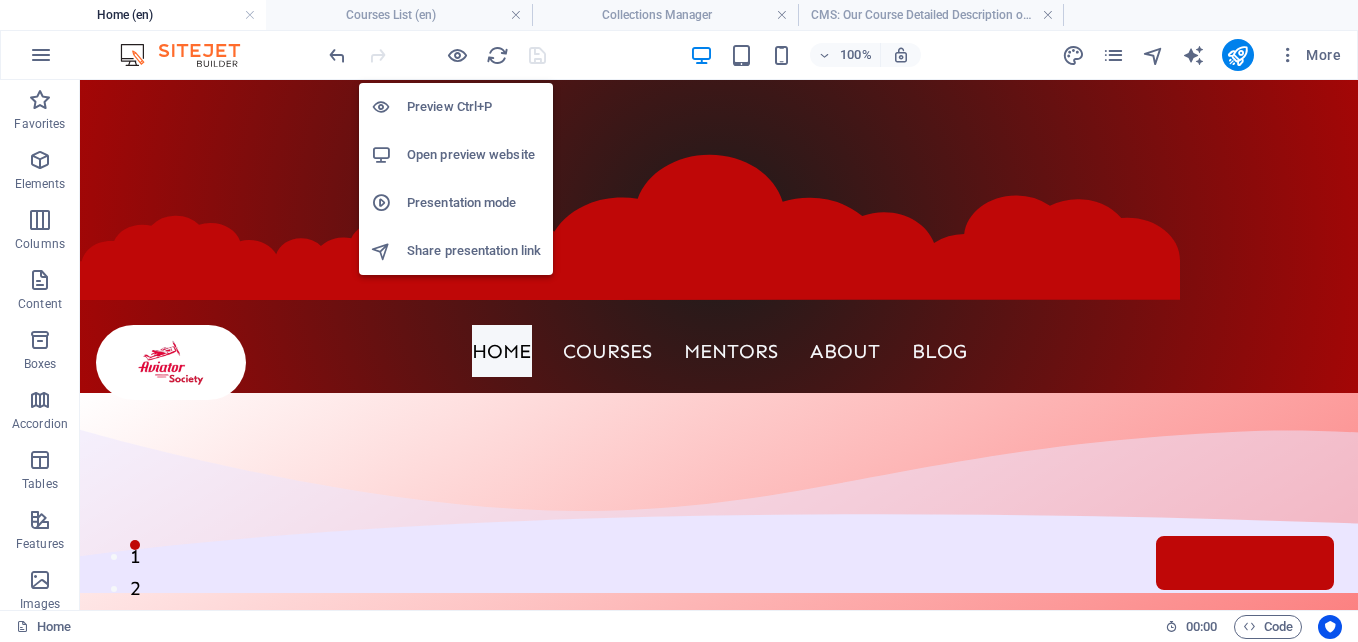 click on "Open preview website" at bounding box center [474, 155] 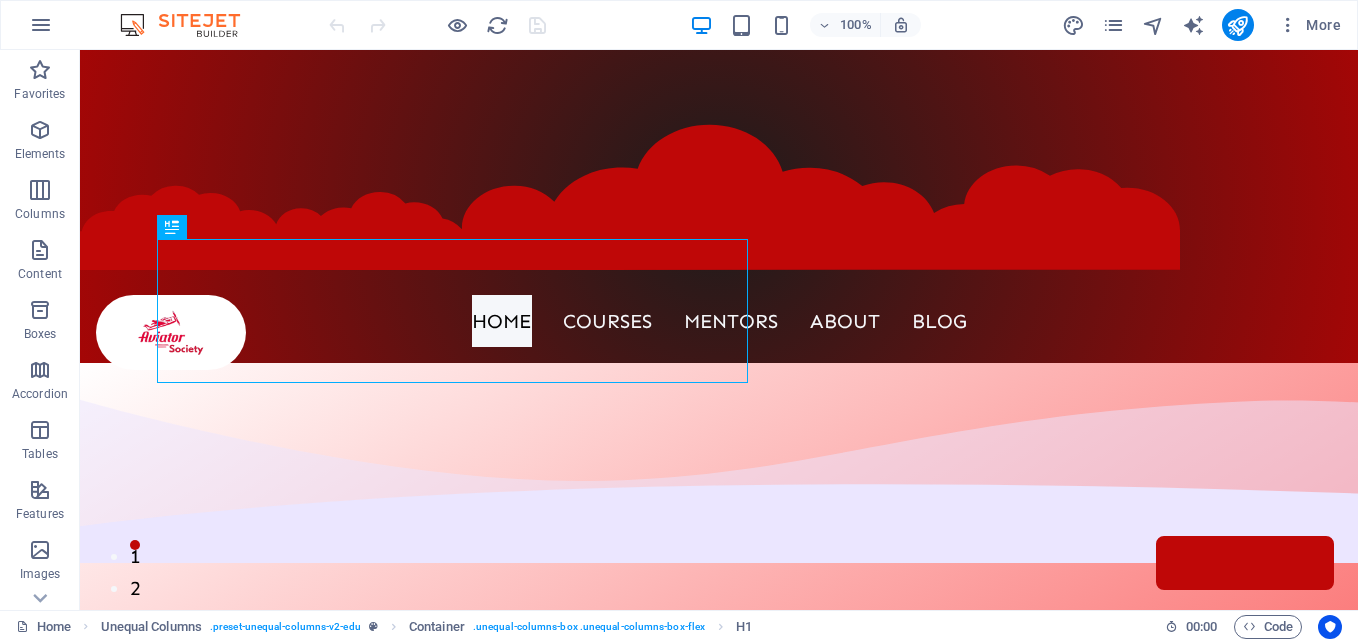 scroll, scrollTop: 0, scrollLeft: 0, axis: both 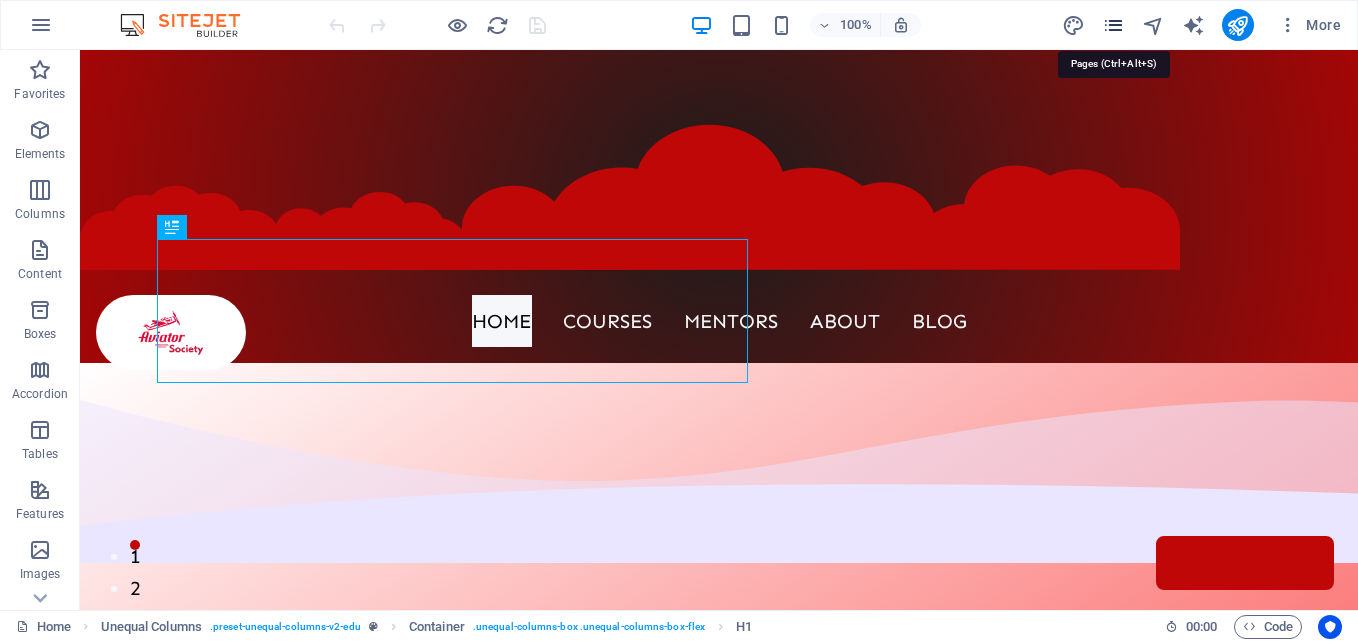 click at bounding box center (1113, 25) 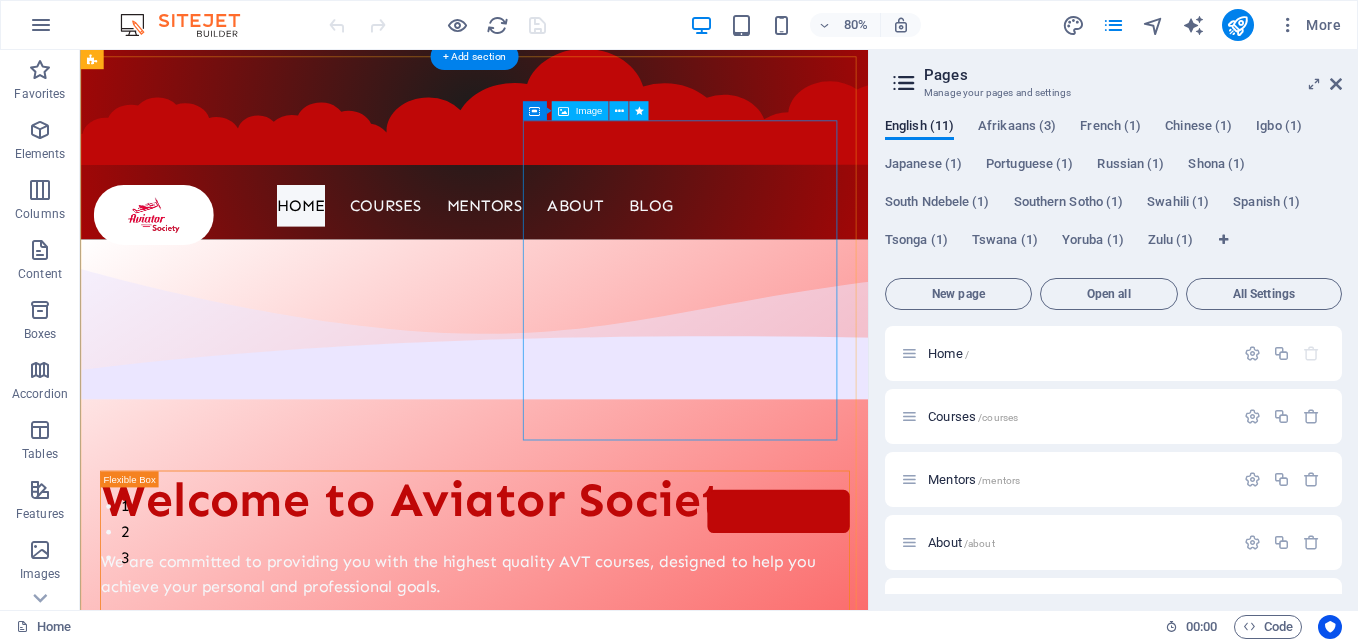 scroll, scrollTop: 0, scrollLeft: 0, axis: both 